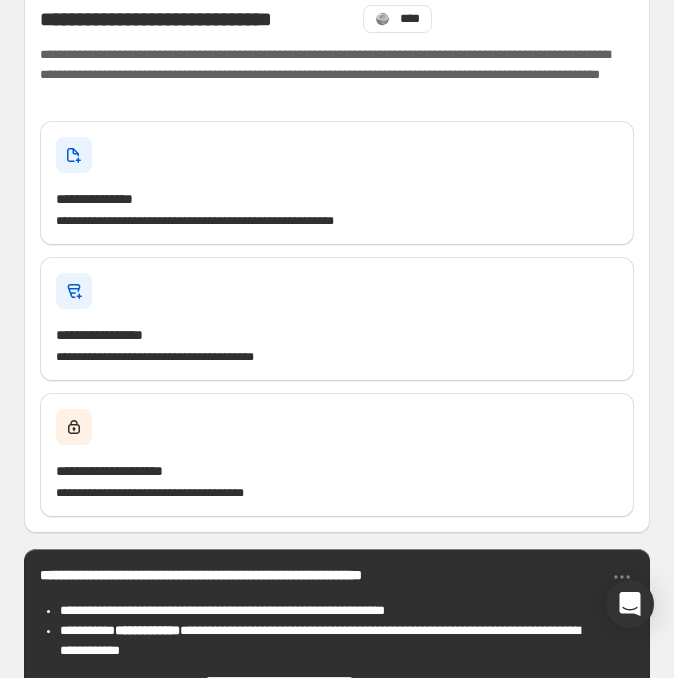 scroll, scrollTop: 0, scrollLeft: 0, axis: both 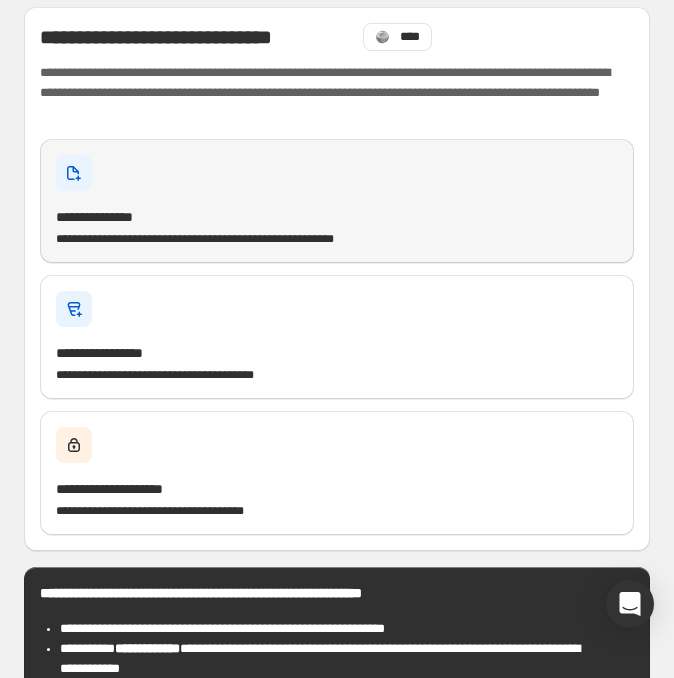 click on "**********" at bounding box center (337, 201) 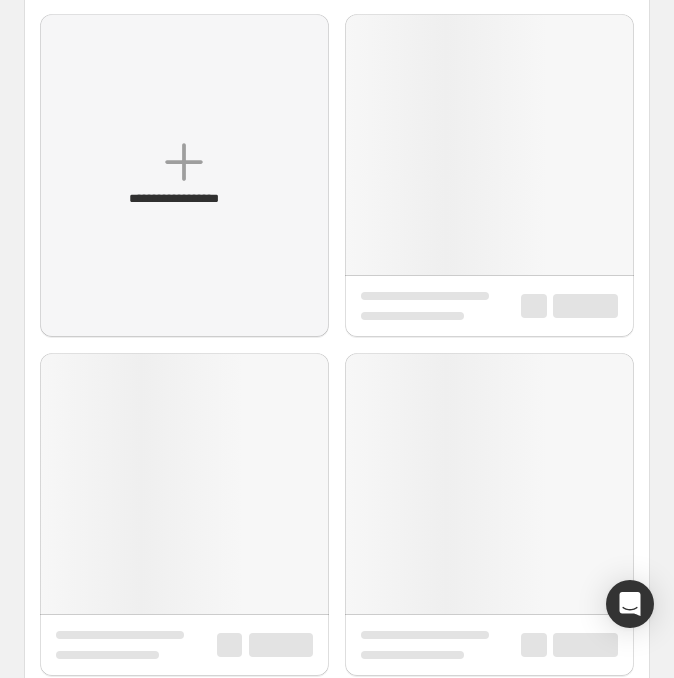scroll, scrollTop: 0, scrollLeft: 0, axis: both 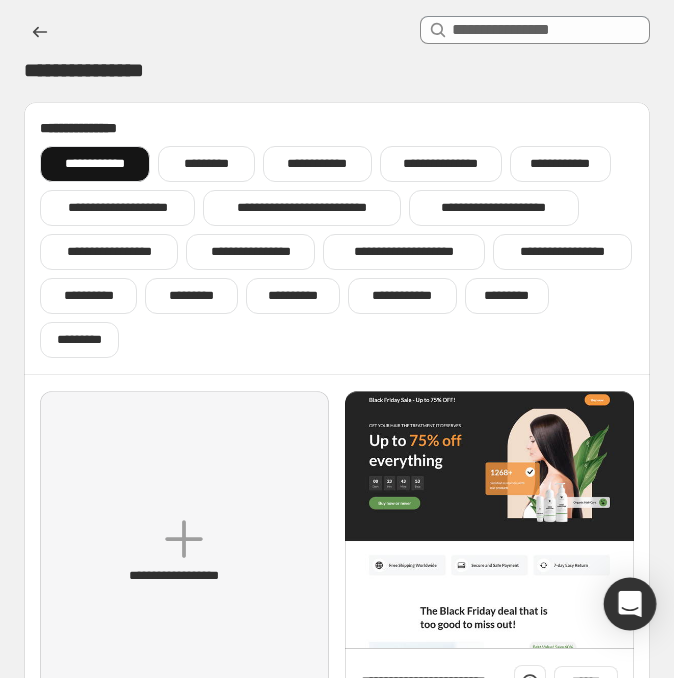 click 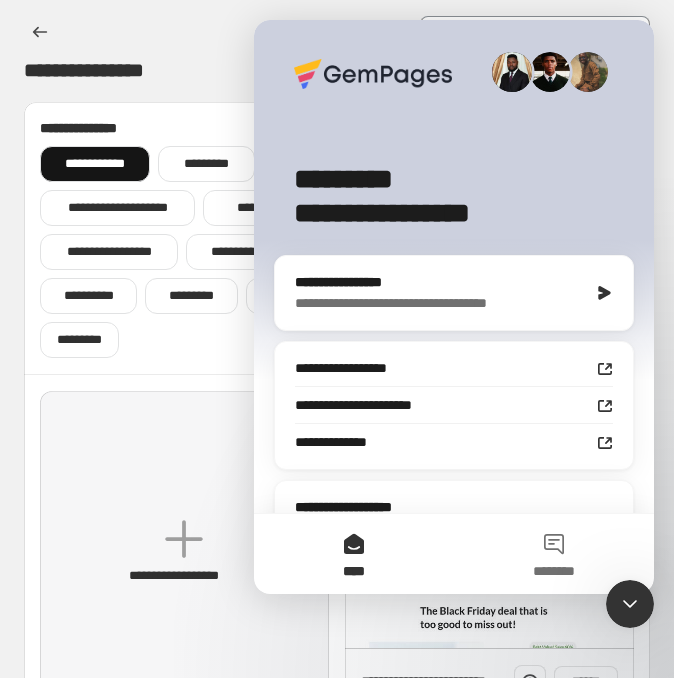 scroll, scrollTop: 0, scrollLeft: 0, axis: both 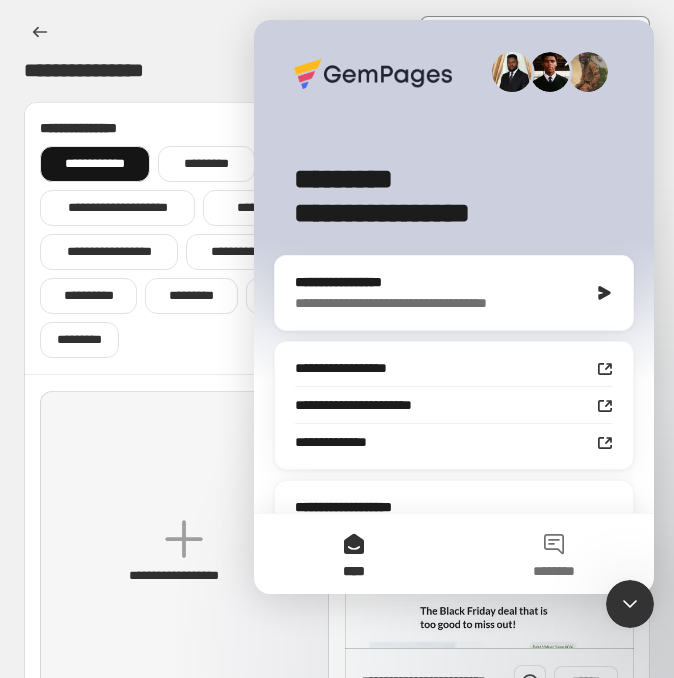 click 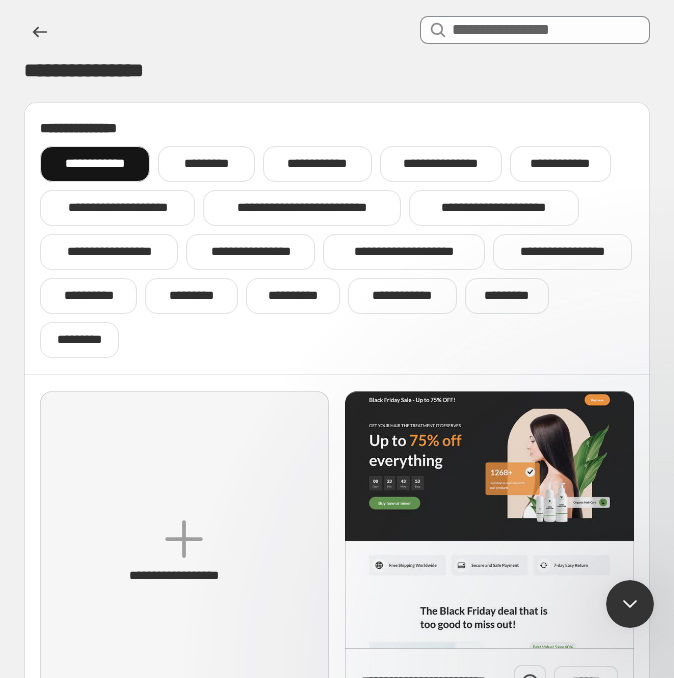 scroll, scrollTop: 0, scrollLeft: 0, axis: both 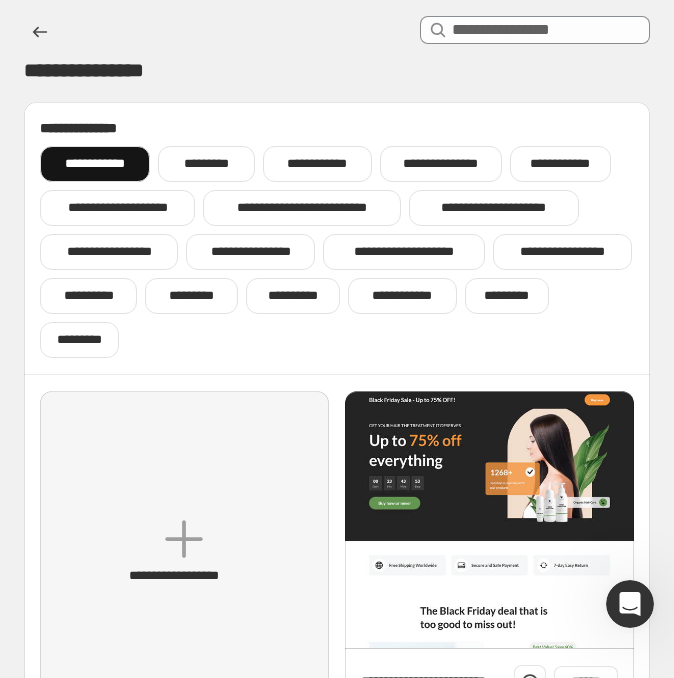 click 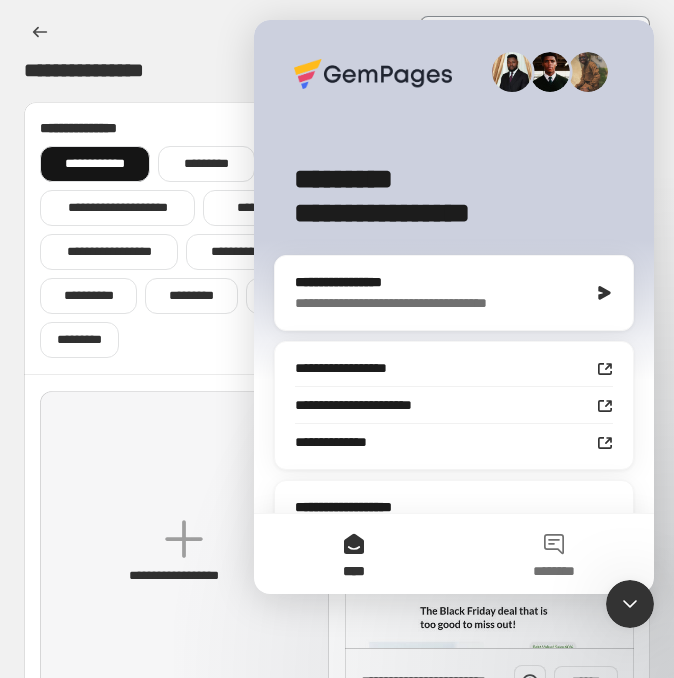 click on "****" at bounding box center (354, 571) 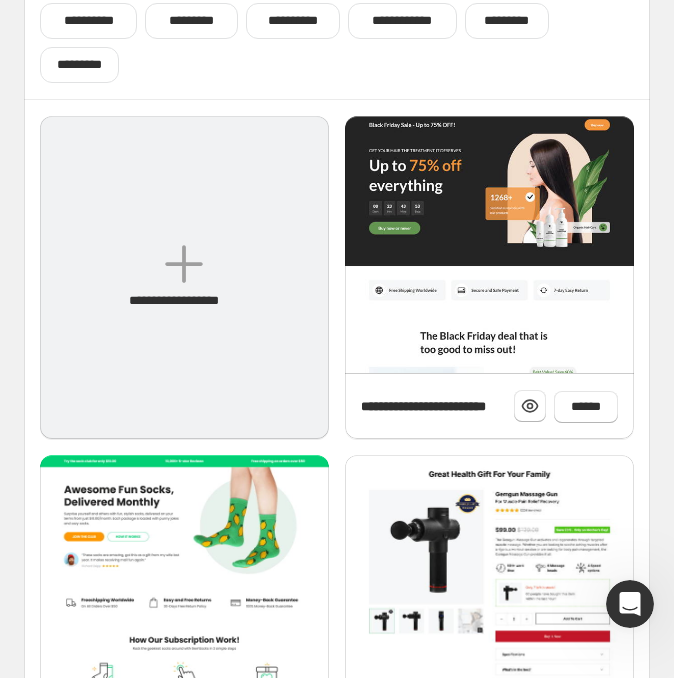 scroll, scrollTop: 0, scrollLeft: 0, axis: both 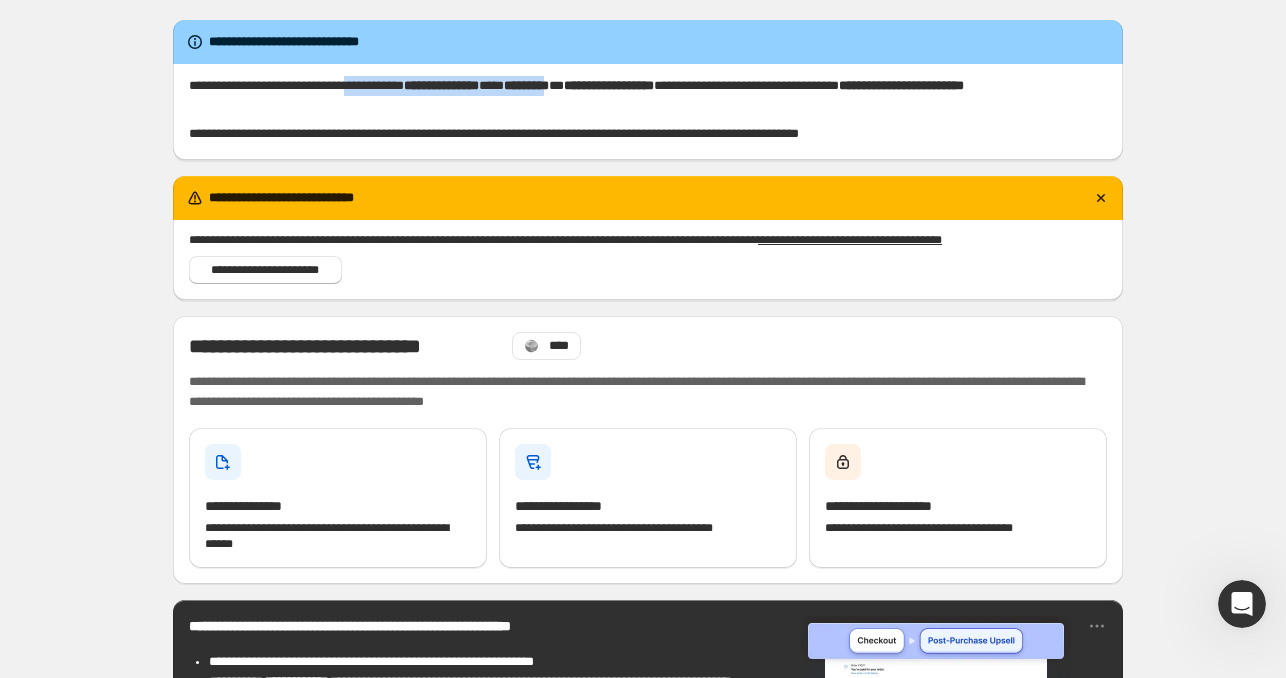 drag, startPoint x: 397, startPoint y: 91, endPoint x: 664, endPoint y: 90, distance: 267.00186 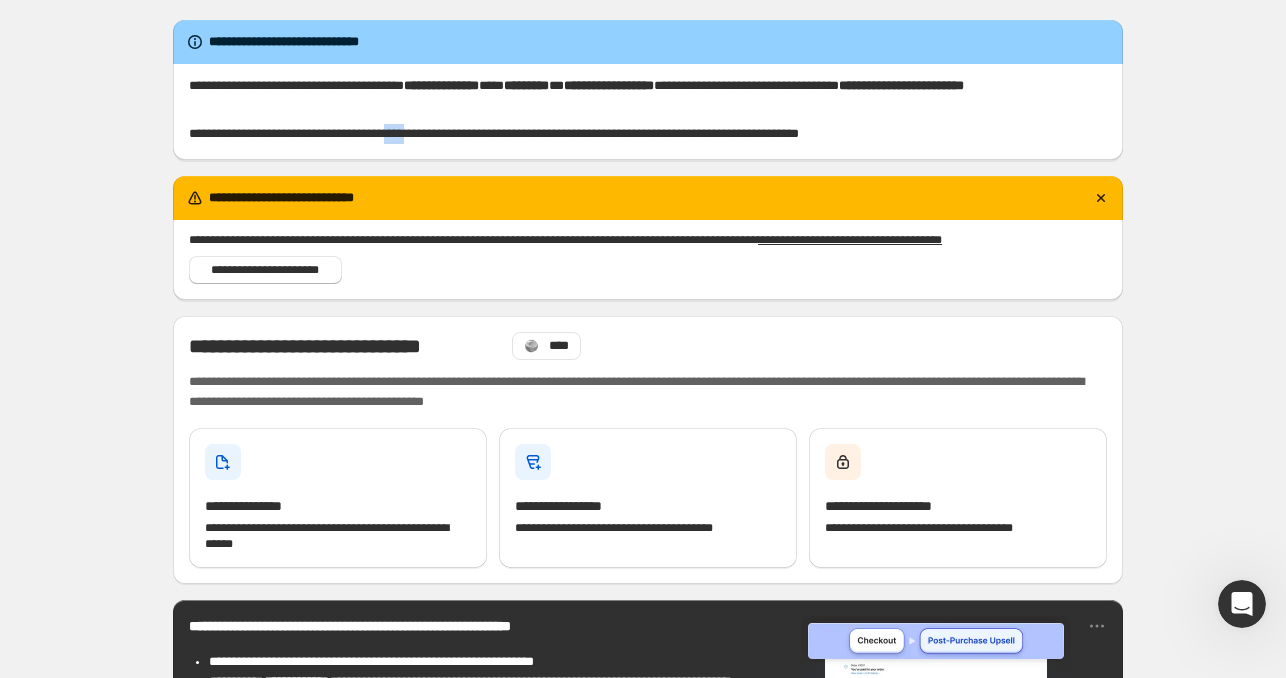 drag, startPoint x: 453, startPoint y: 138, endPoint x: 471, endPoint y: 138, distance: 18 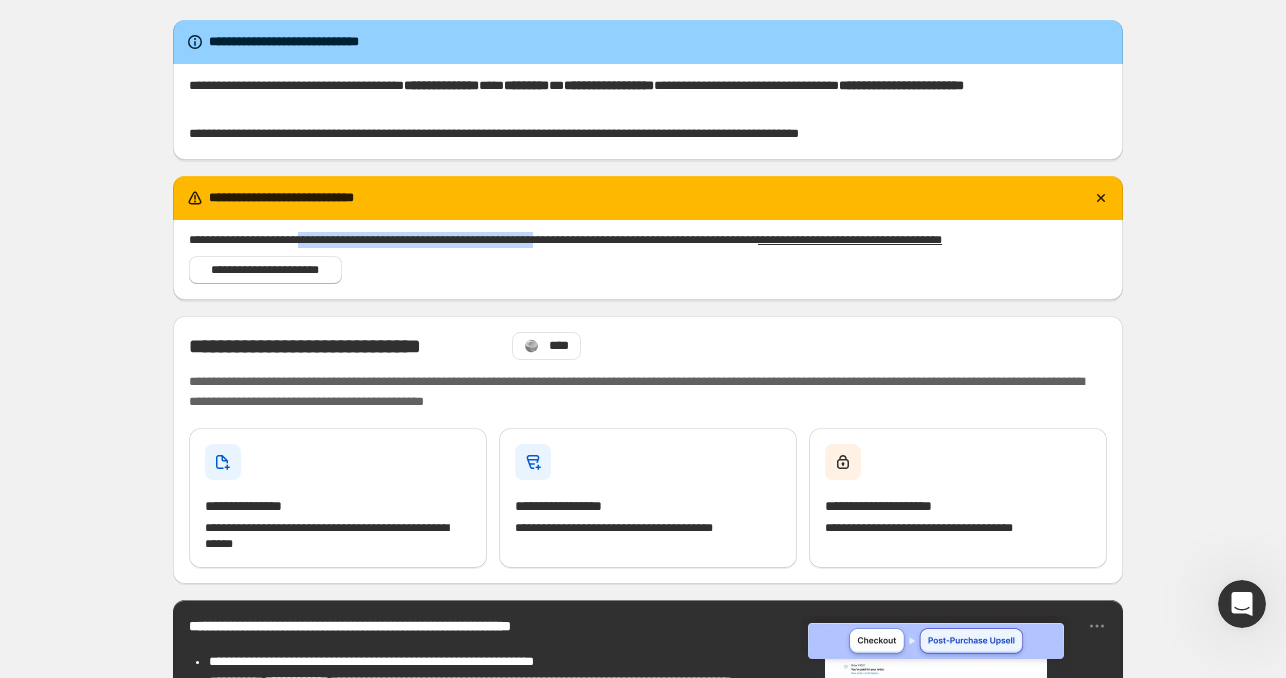 drag, startPoint x: 325, startPoint y: 239, endPoint x: 592, endPoint y: 237, distance: 267.00748 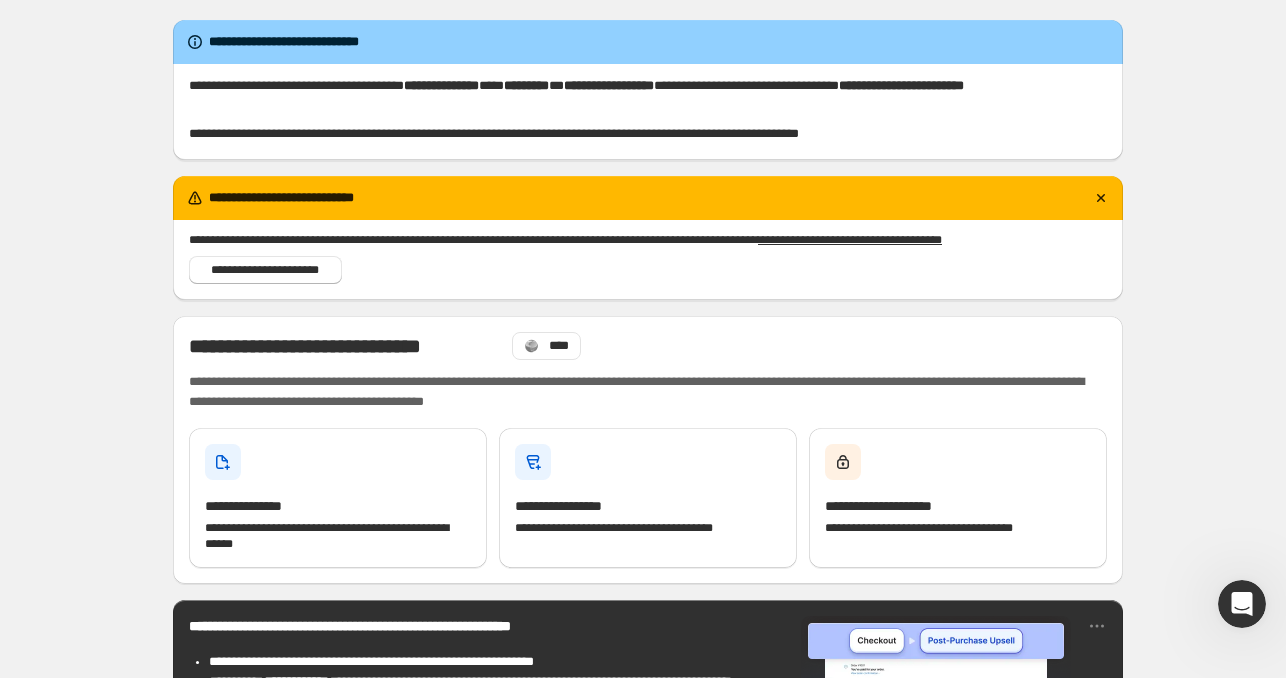 click on "**********" at bounding box center (640, 240) 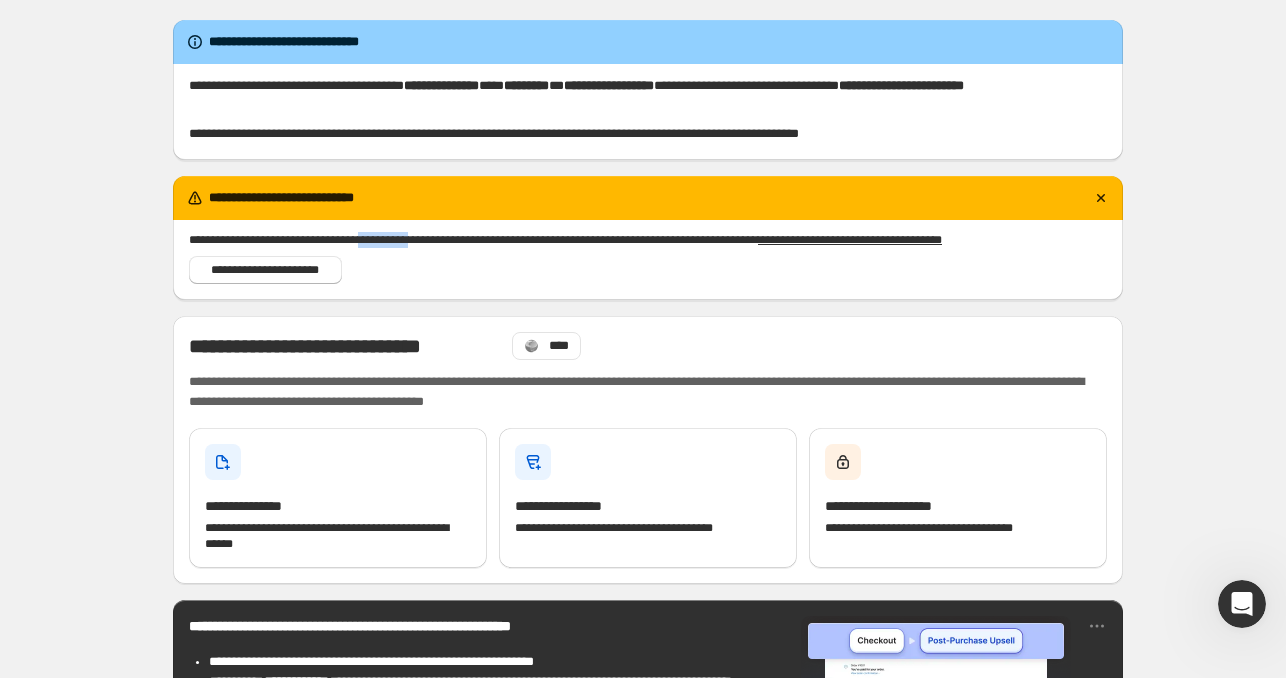 click on "**********" at bounding box center [640, 240] 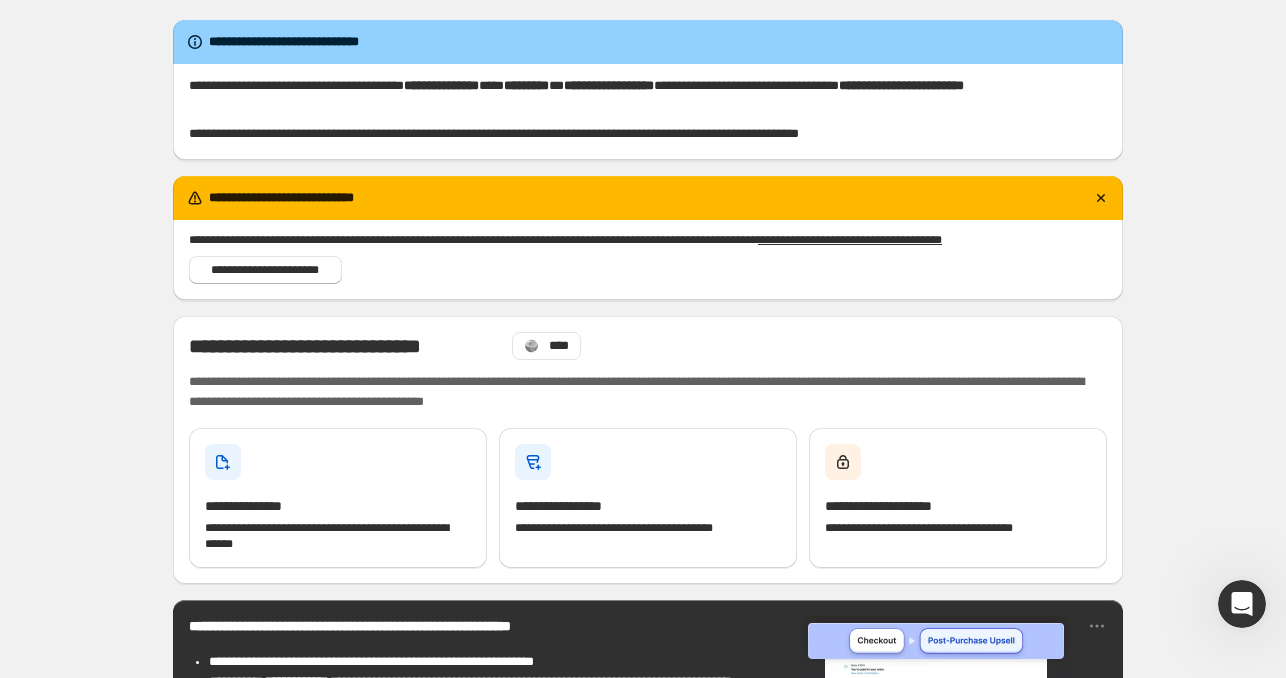 click on "**********" at bounding box center [640, 240] 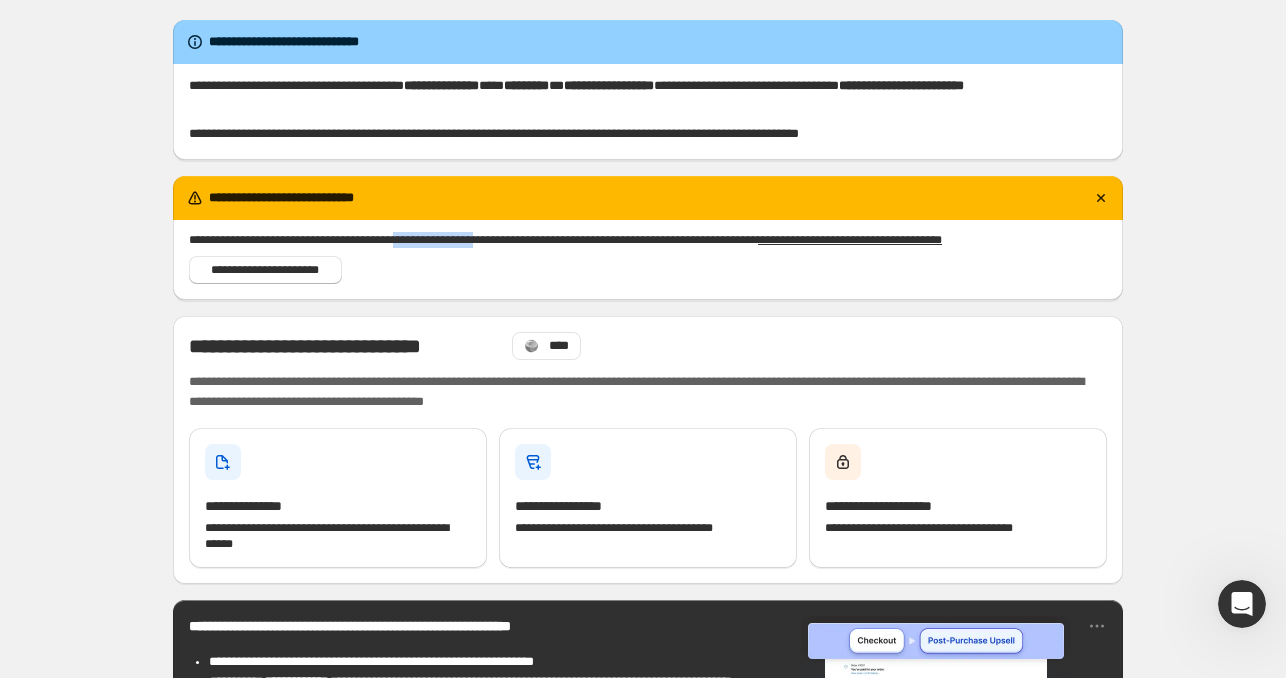drag, startPoint x: 421, startPoint y: 238, endPoint x: 507, endPoint y: 238, distance: 86 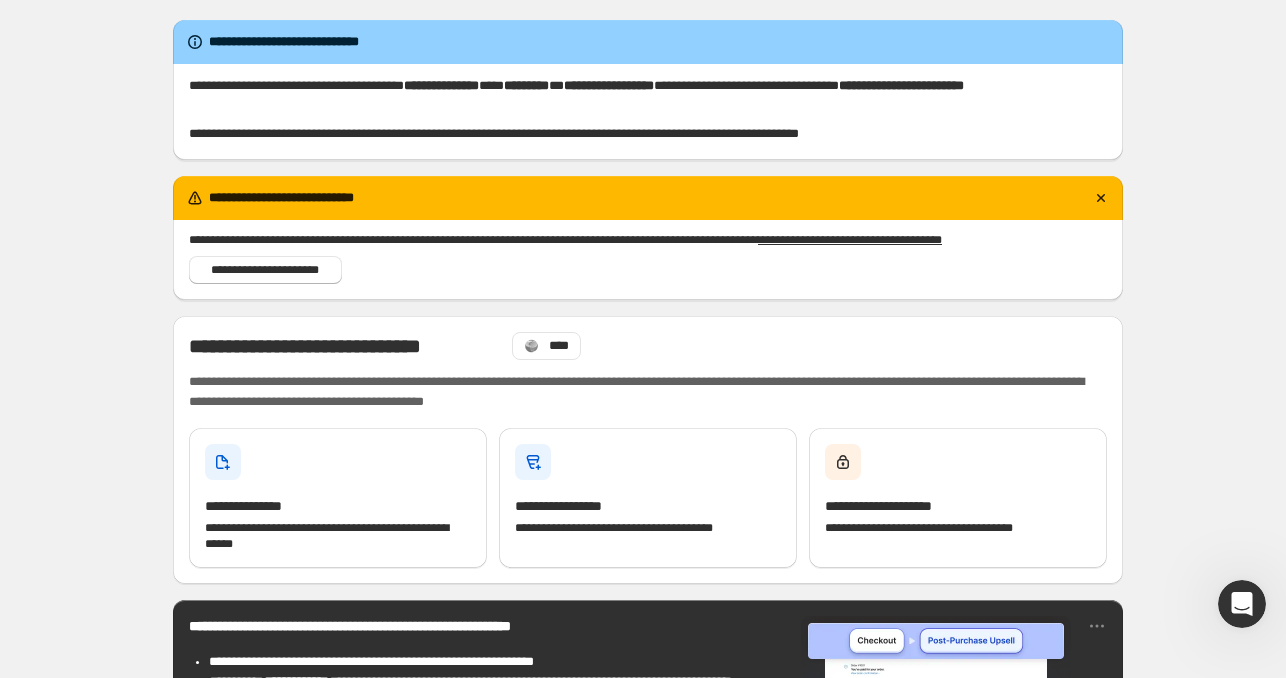 click on "**********" at bounding box center [640, 240] 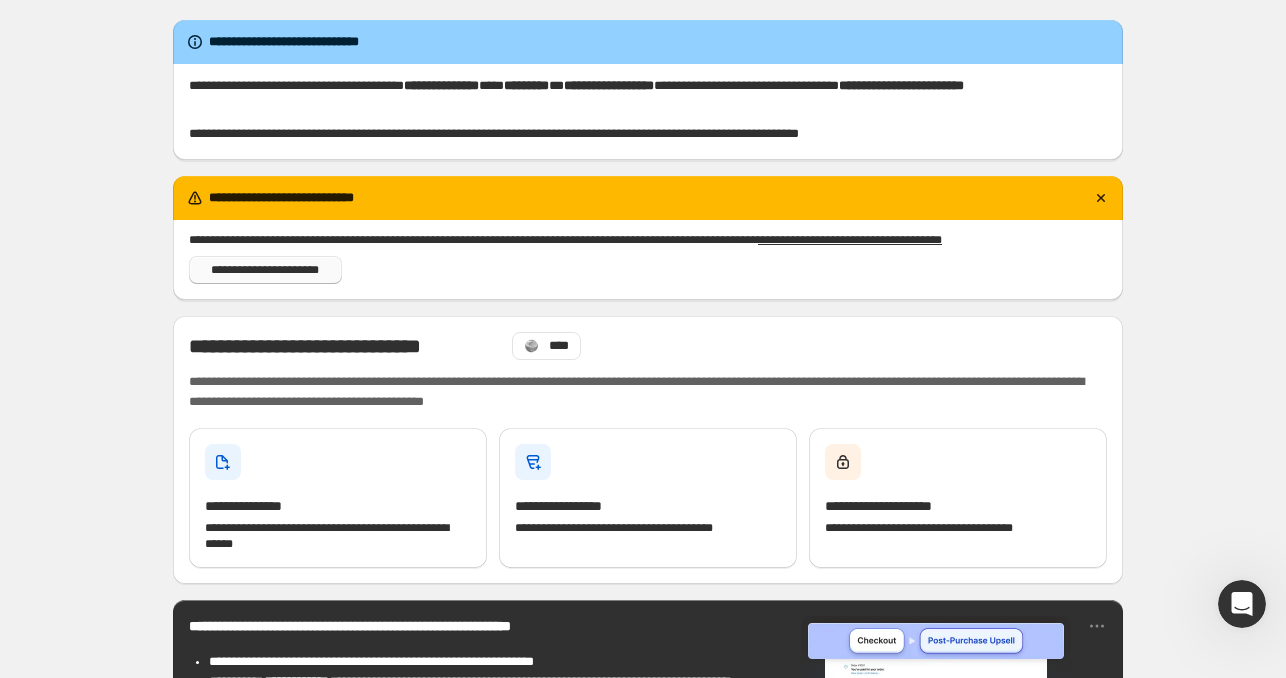 click on "**********" at bounding box center (265, 270) 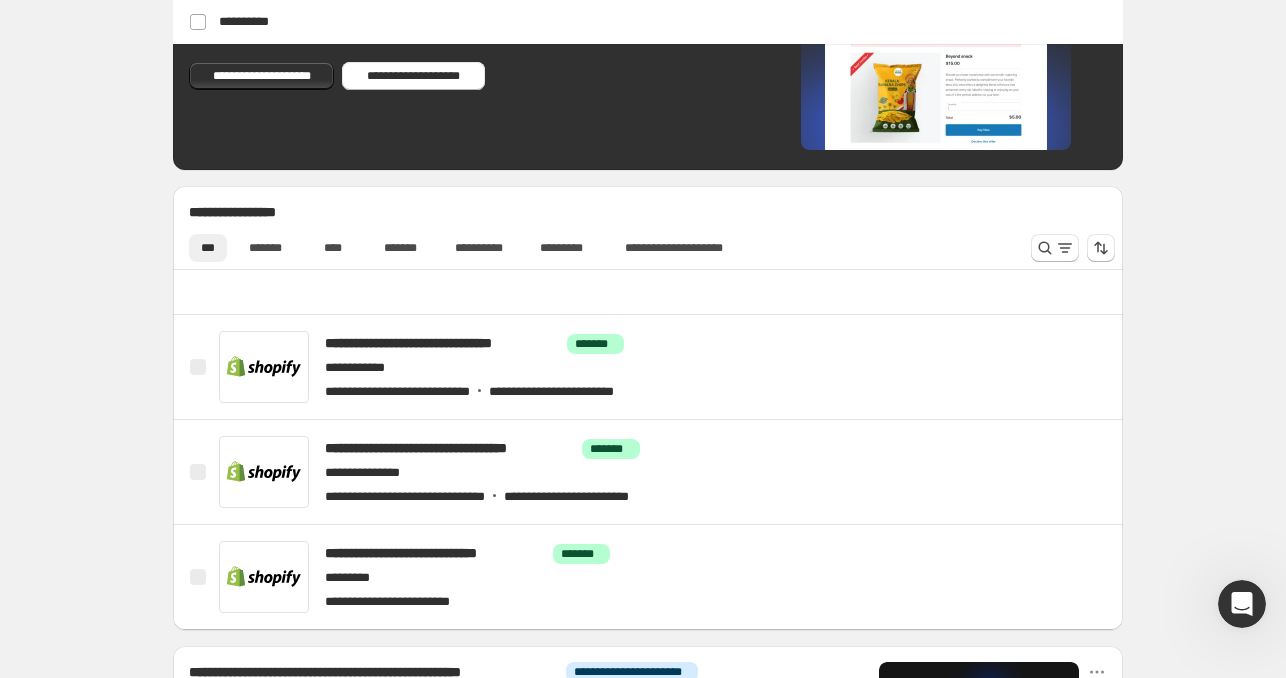 scroll, scrollTop: 1000, scrollLeft: 0, axis: vertical 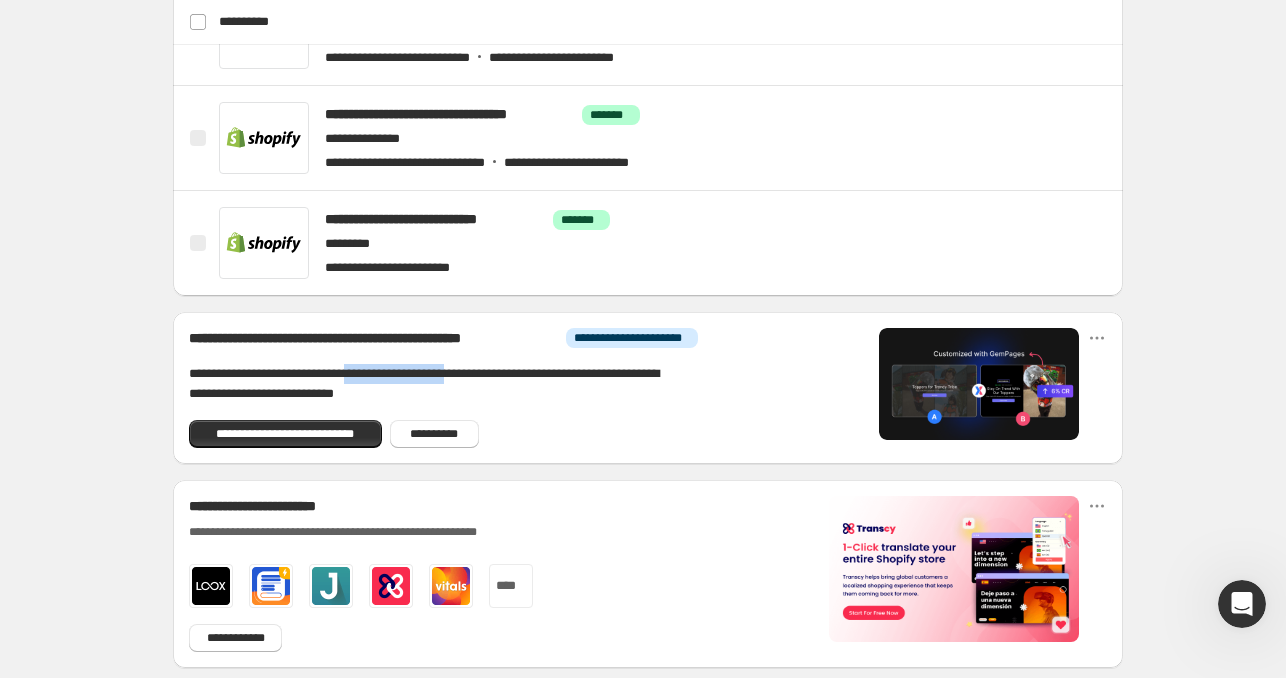 drag, startPoint x: 412, startPoint y: 375, endPoint x: 379, endPoint y: 376, distance: 33.01515 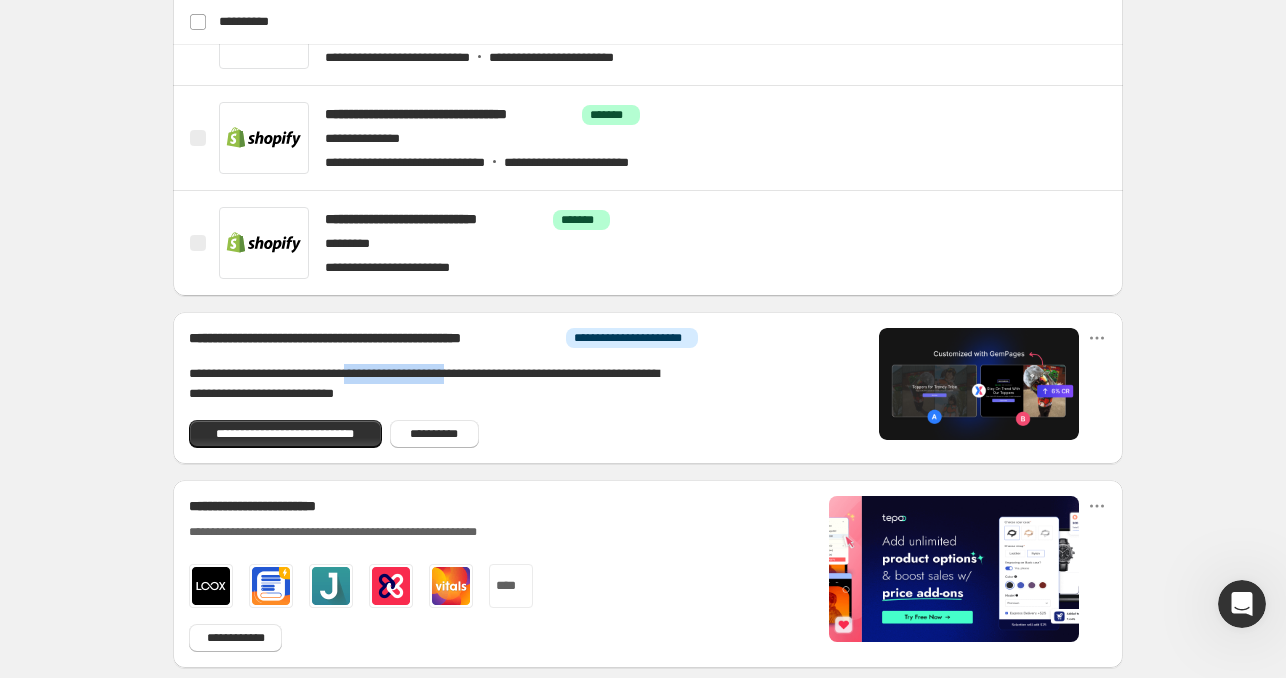 click on "**********" at bounding box center [435, 384] 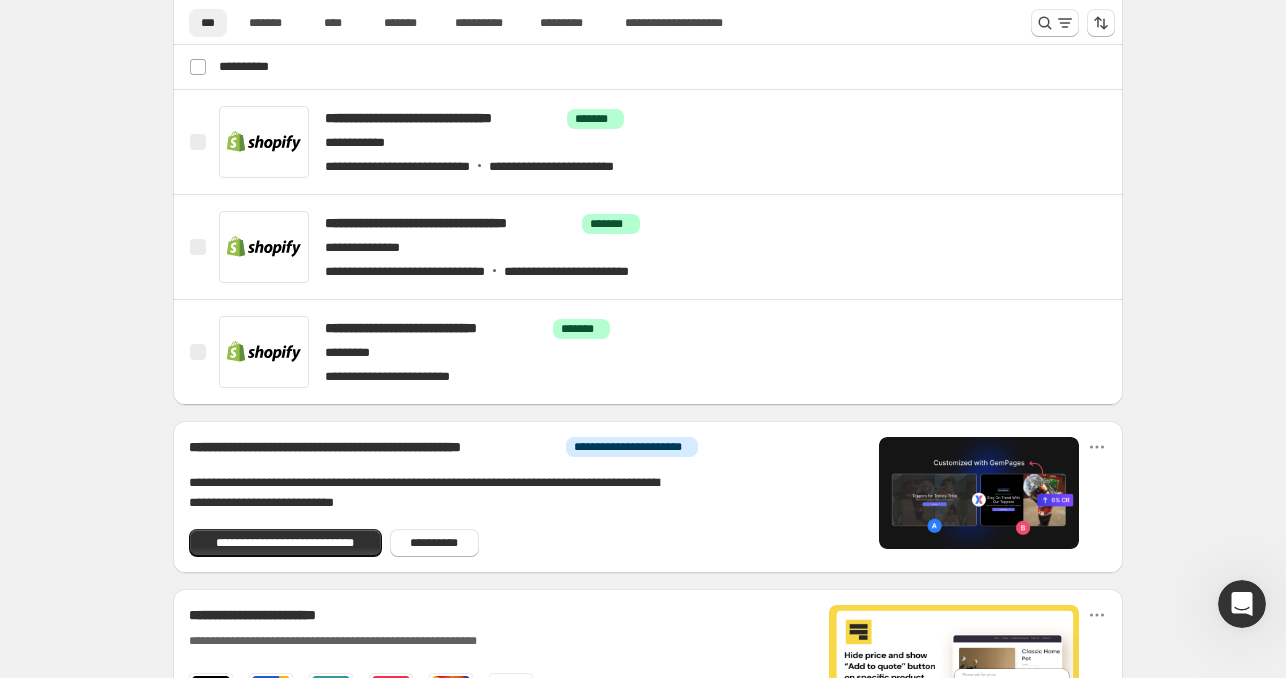 scroll, scrollTop: 558, scrollLeft: 0, axis: vertical 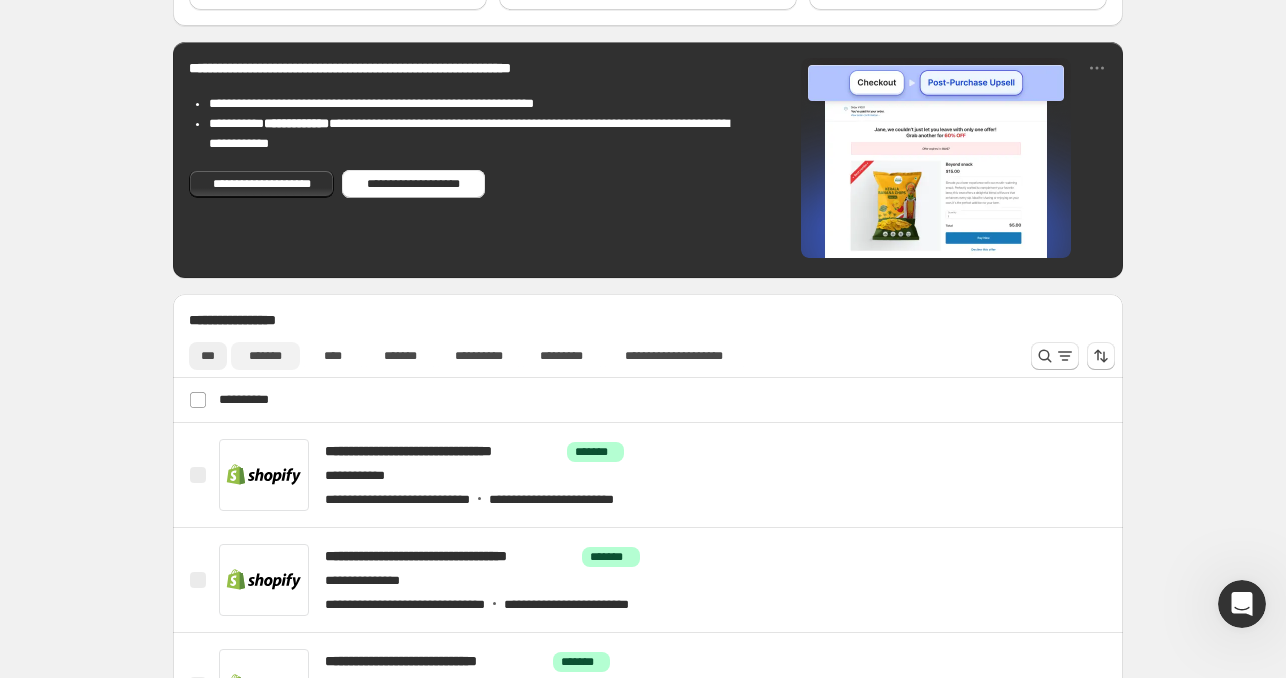 click on "*******" at bounding box center (265, 356) 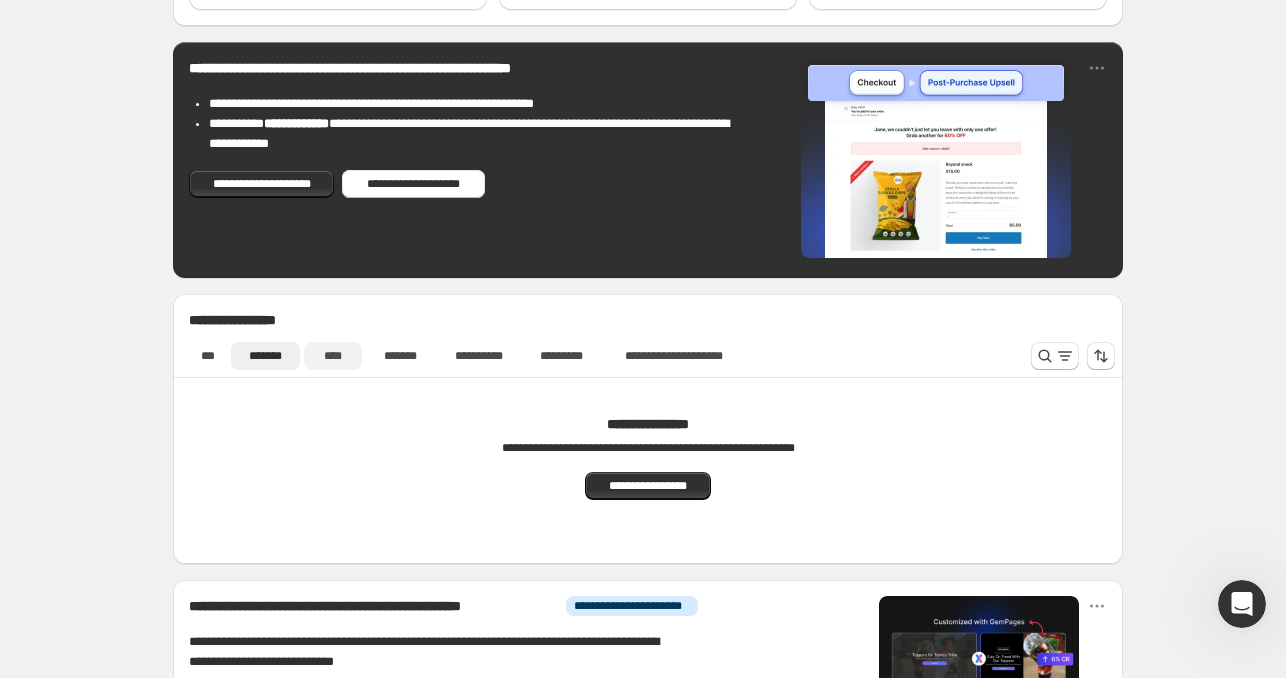 click on "****" at bounding box center (333, 356) 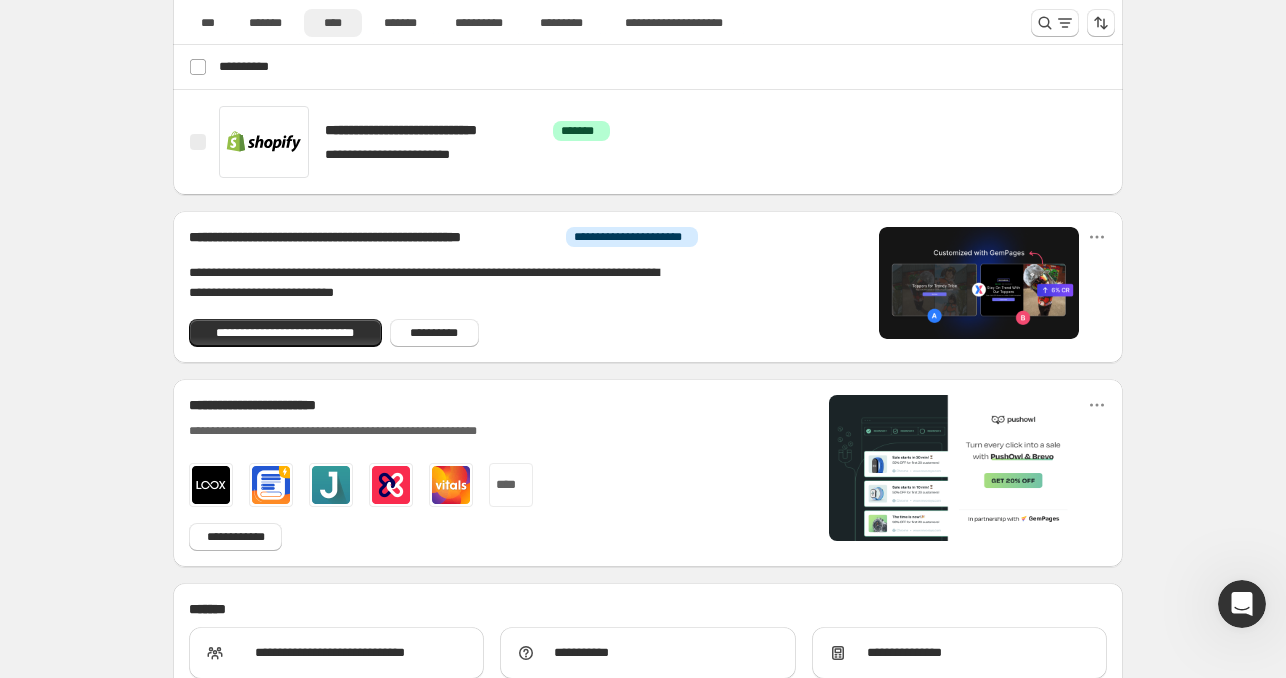 scroll, scrollTop: 558, scrollLeft: 0, axis: vertical 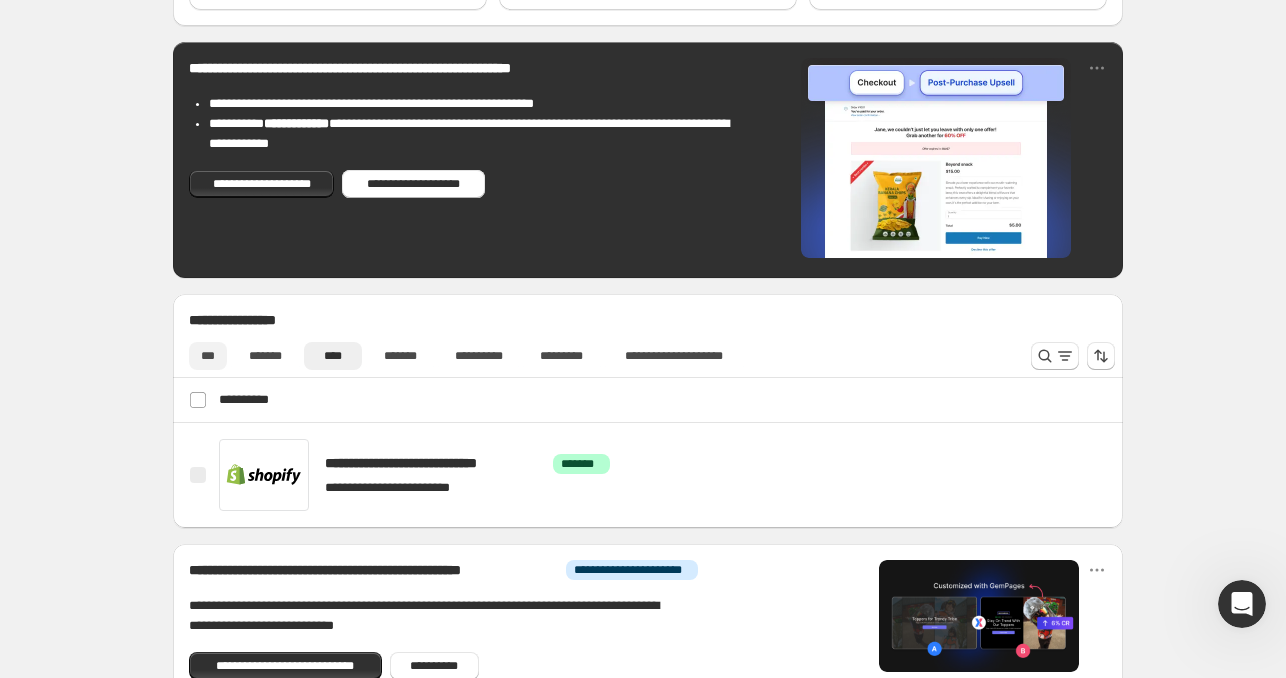 click on "***" at bounding box center (208, 356) 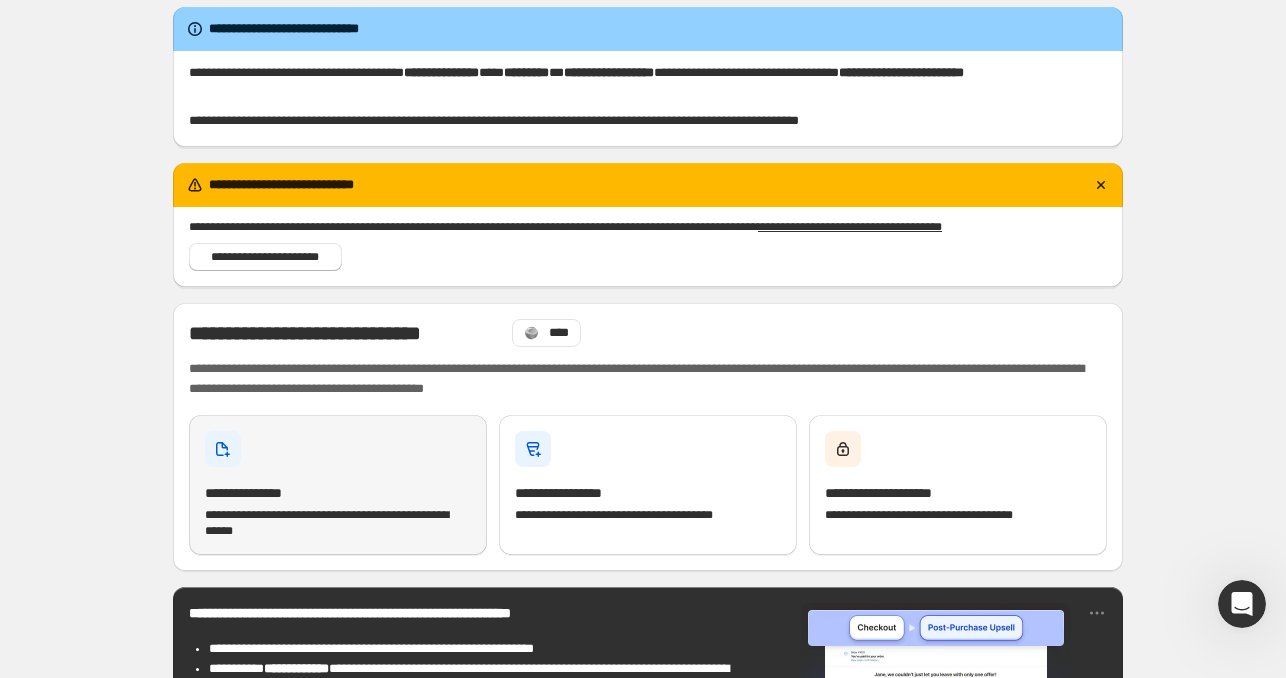 scroll, scrollTop: 333, scrollLeft: 0, axis: vertical 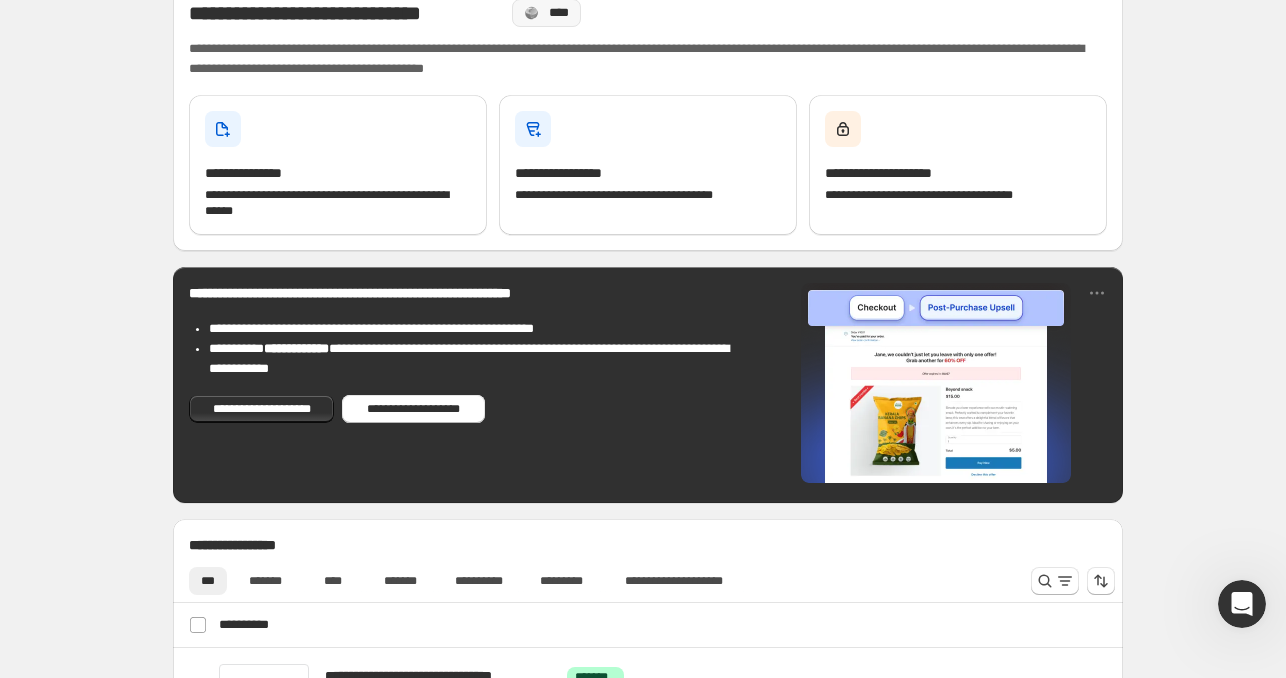 click on "****" at bounding box center [558, 13] 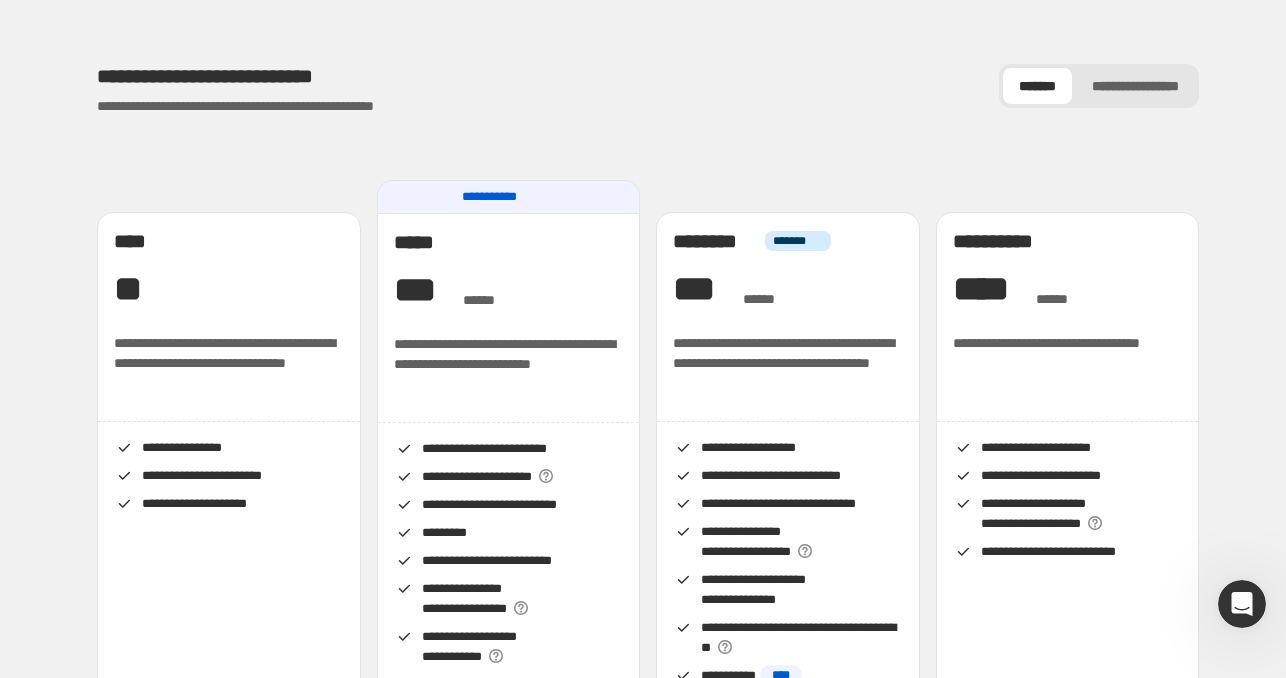 scroll, scrollTop: 332, scrollLeft: 0, axis: vertical 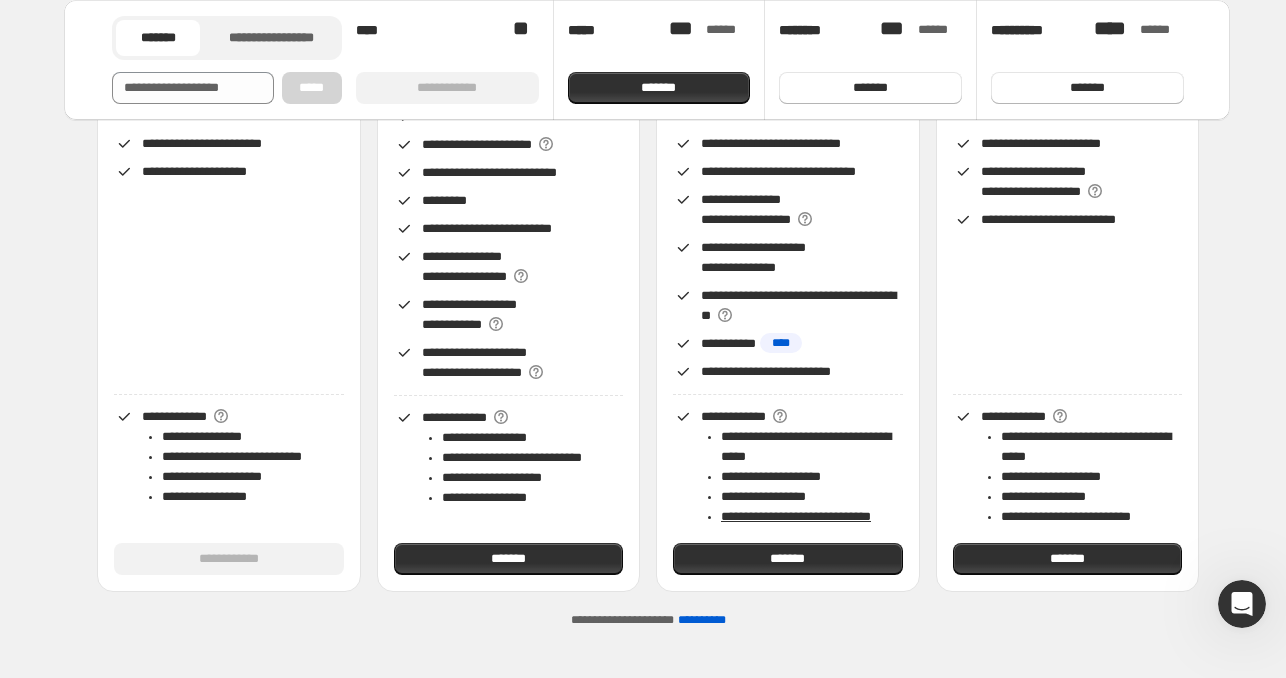 click on "**********" at bounding box center [648, 238] 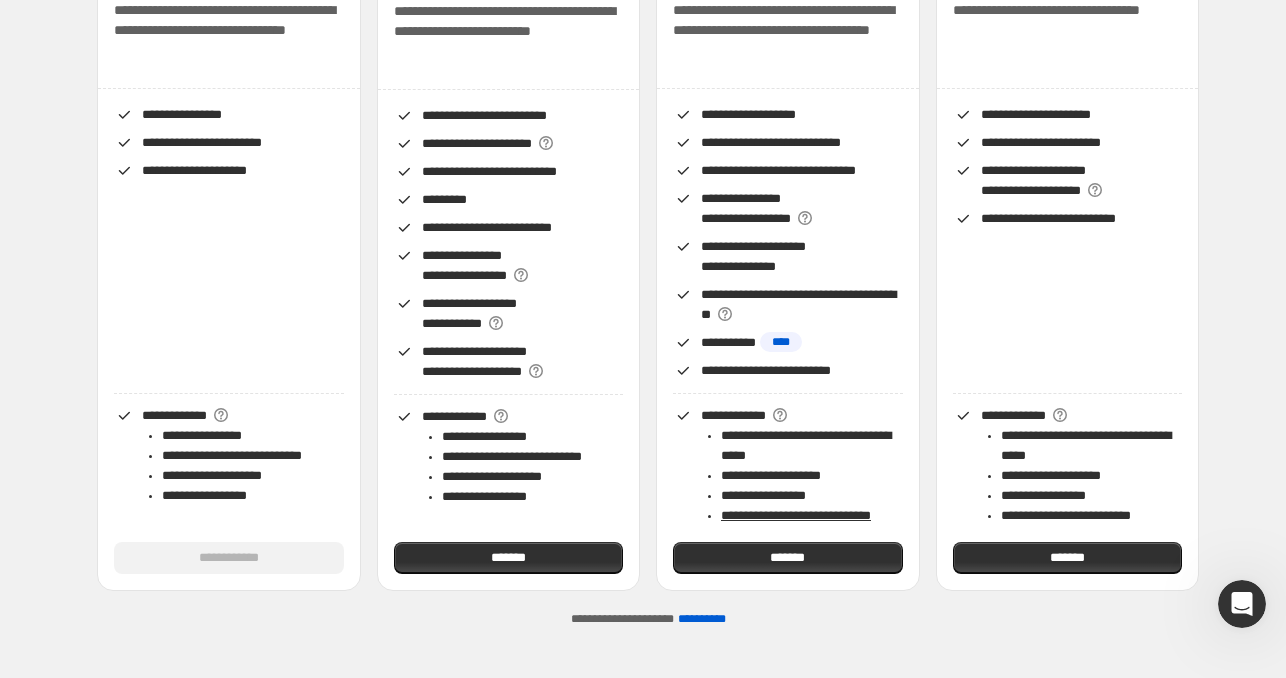 scroll, scrollTop: 0, scrollLeft: 0, axis: both 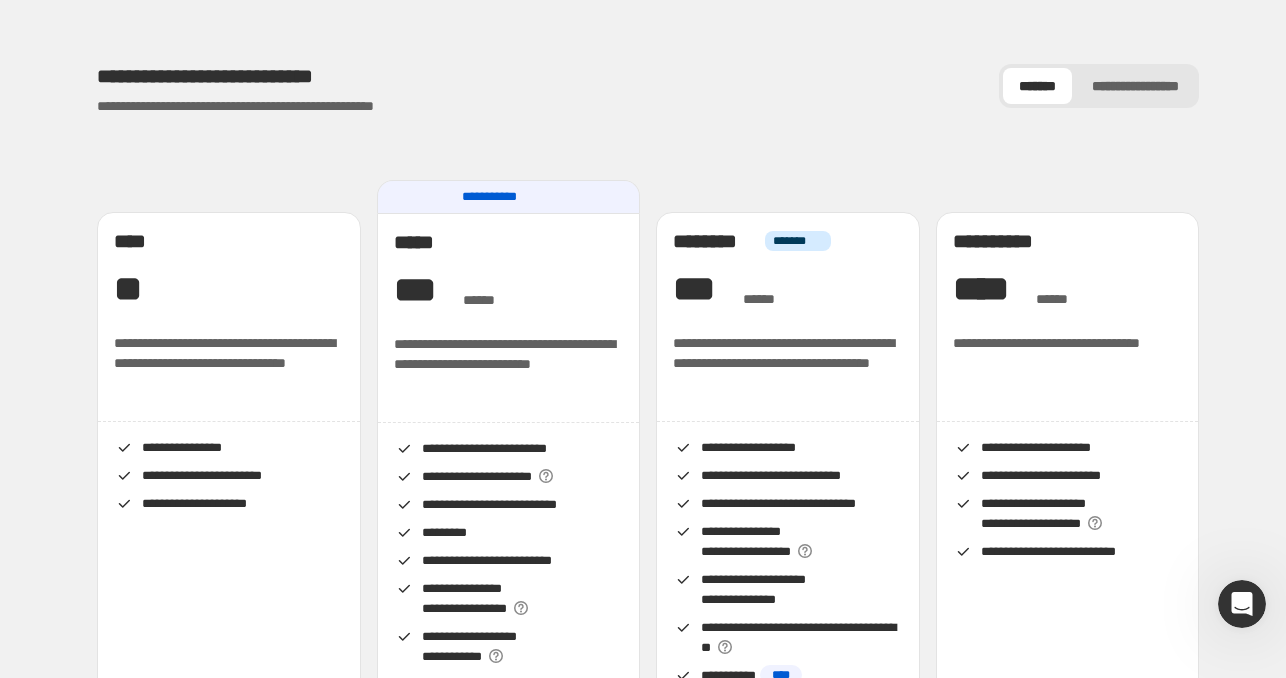 drag, startPoint x: 633, startPoint y: 360, endPoint x: 644, endPoint y: 408, distance: 49.24429 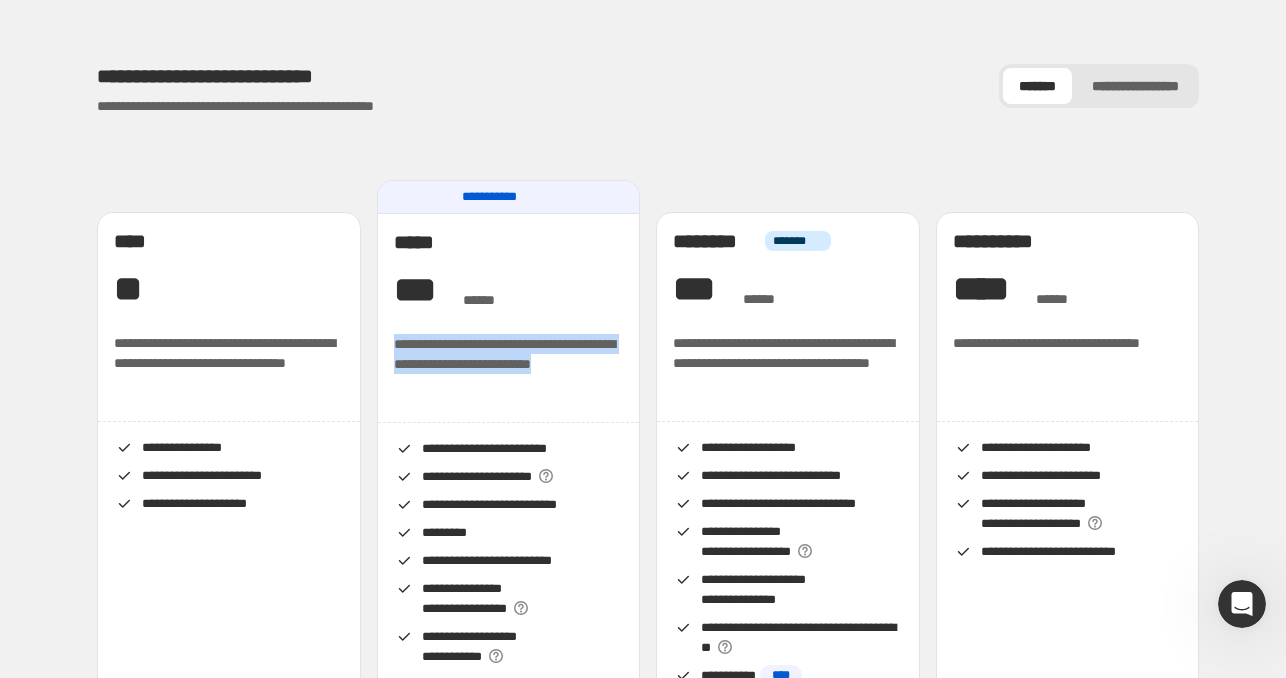 click on "**********" at bounding box center [648, 570] 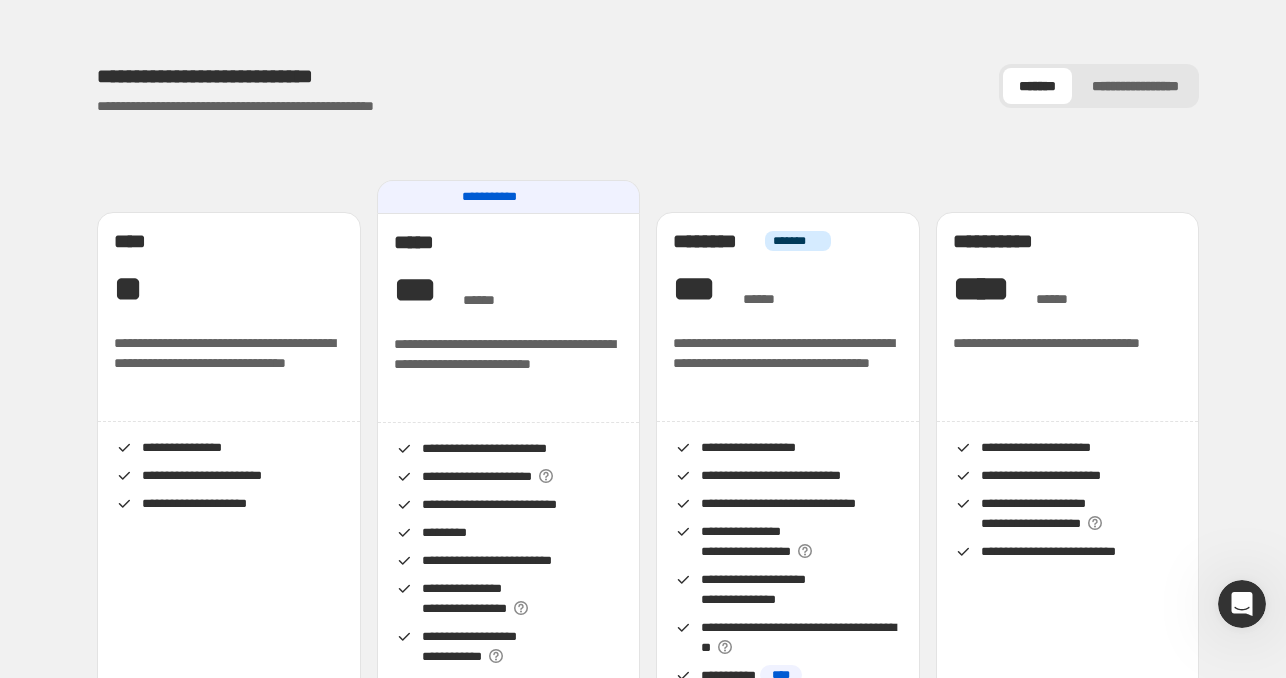 click on "**********" at bounding box center [648, 90] 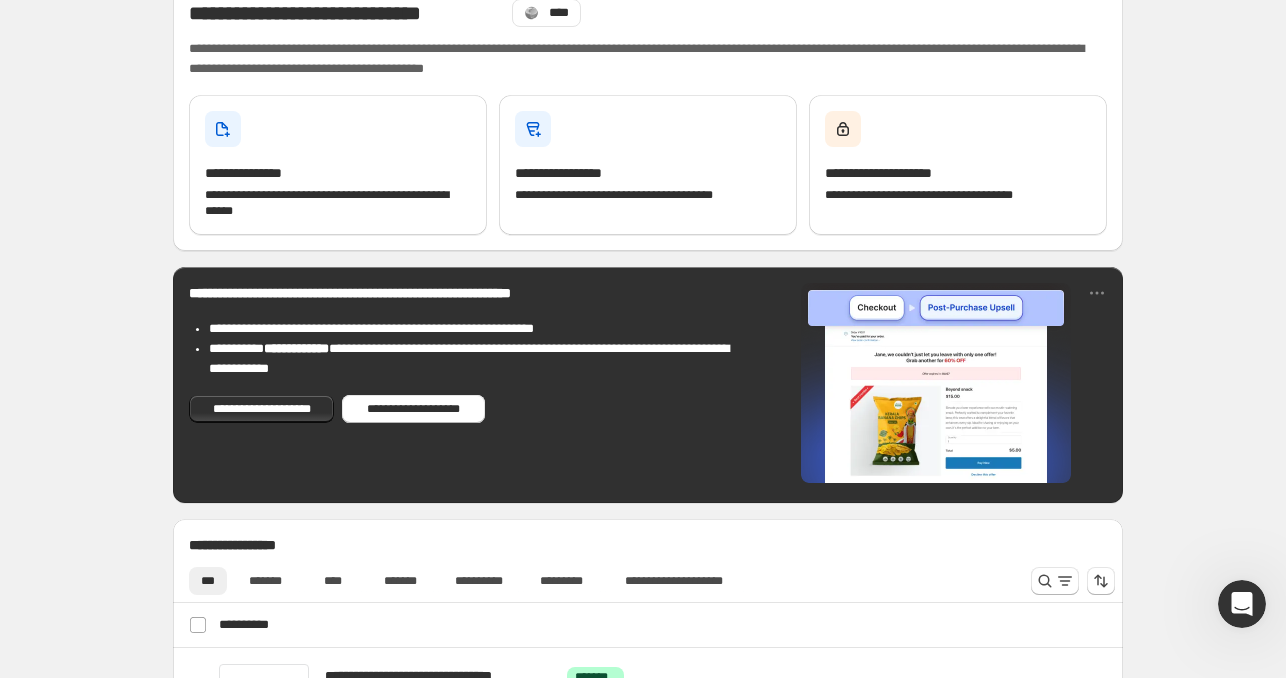 scroll, scrollTop: 0, scrollLeft: 0, axis: both 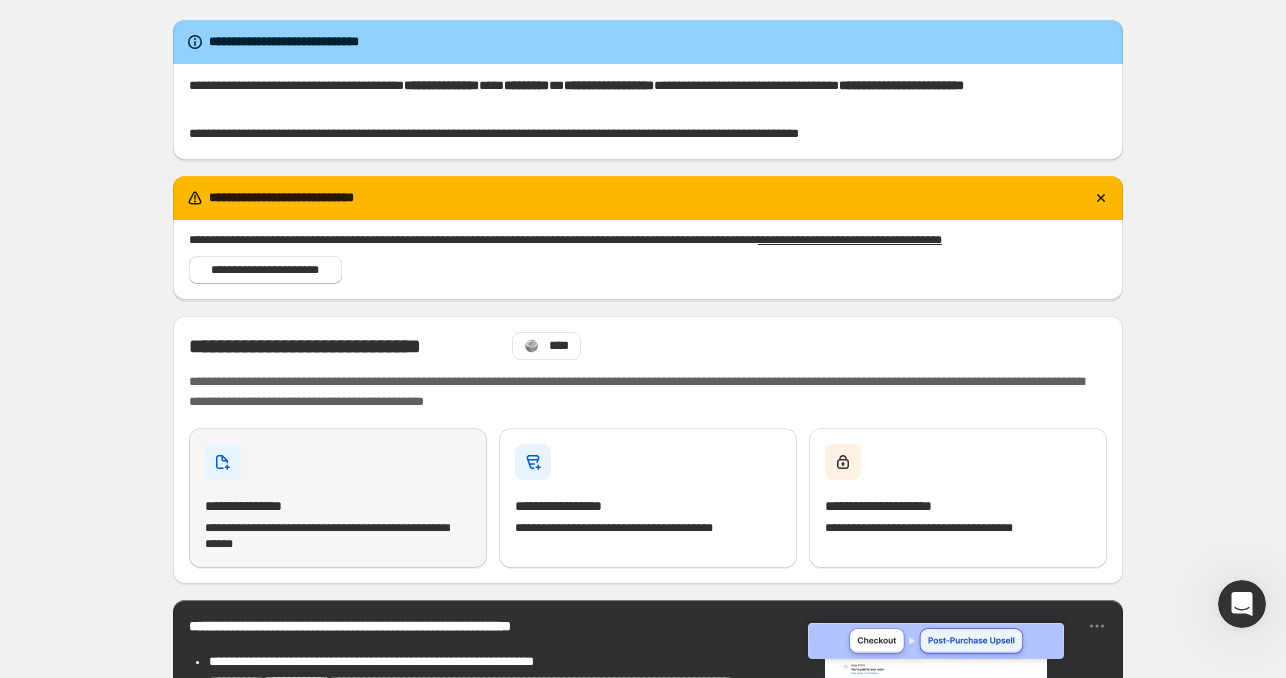 click on "**********" at bounding box center (338, 498) 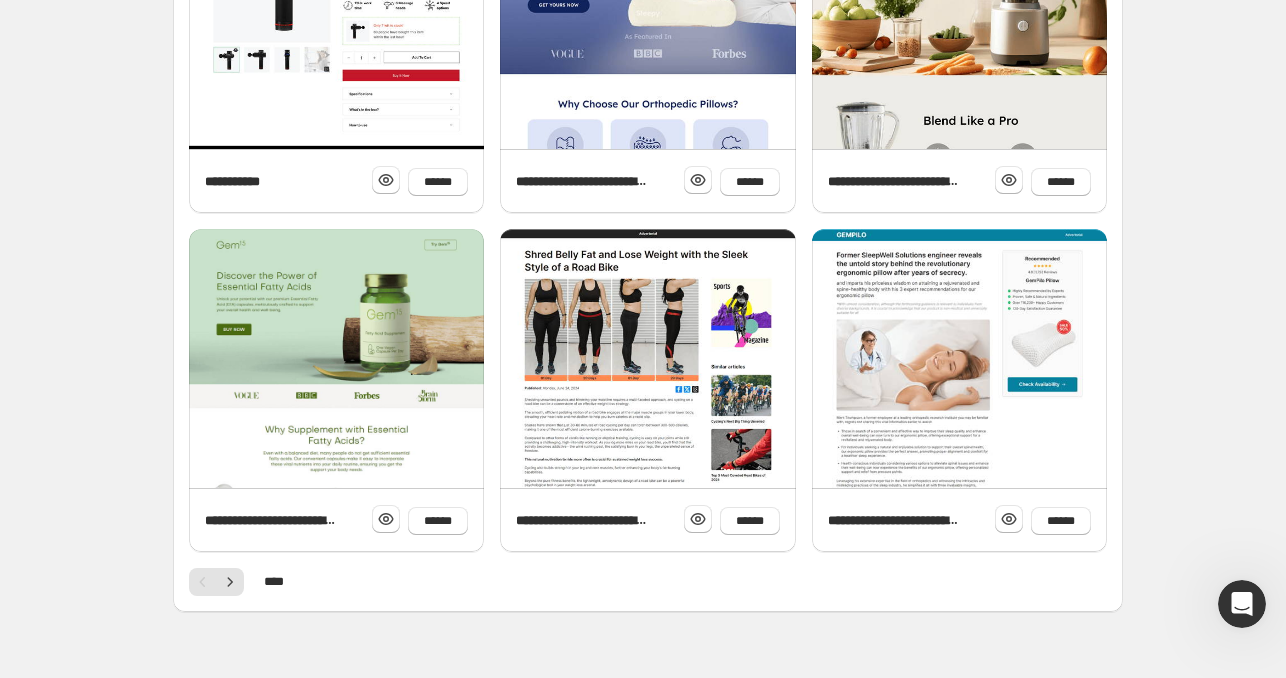 scroll, scrollTop: 761, scrollLeft: 0, axis: vertical 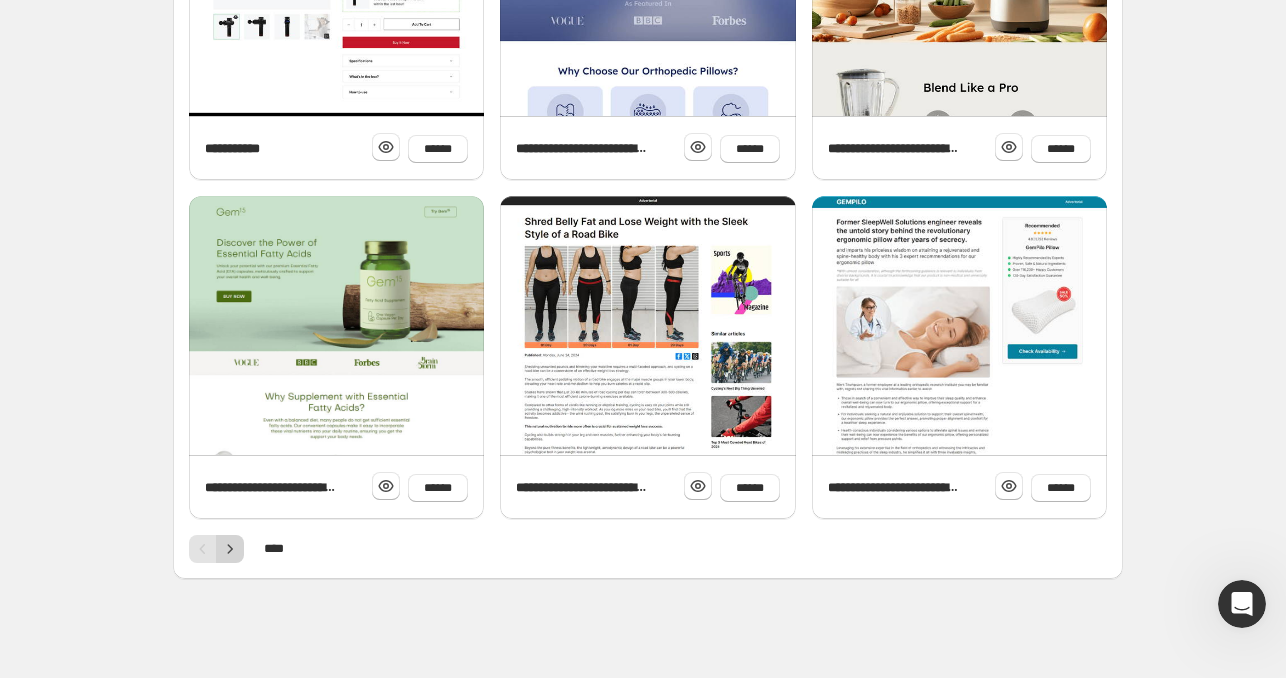 click 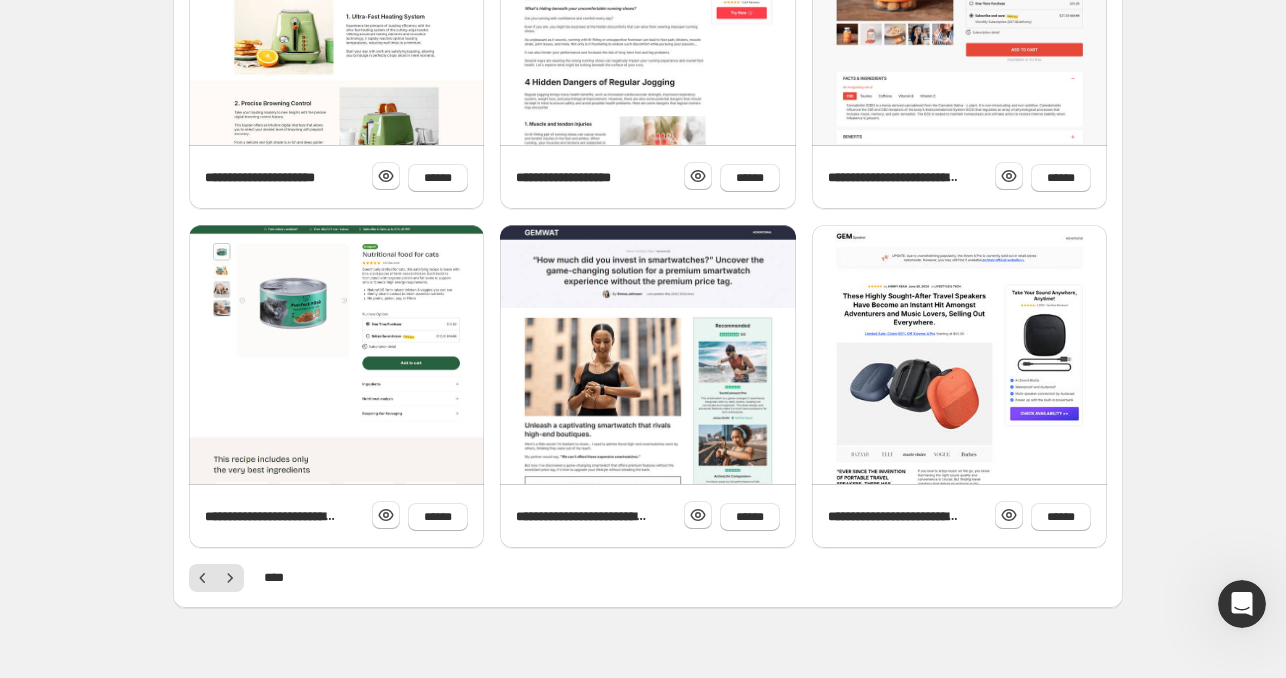 scroll, scrollTop: 761, scrollLeft: 0, axis: vertical 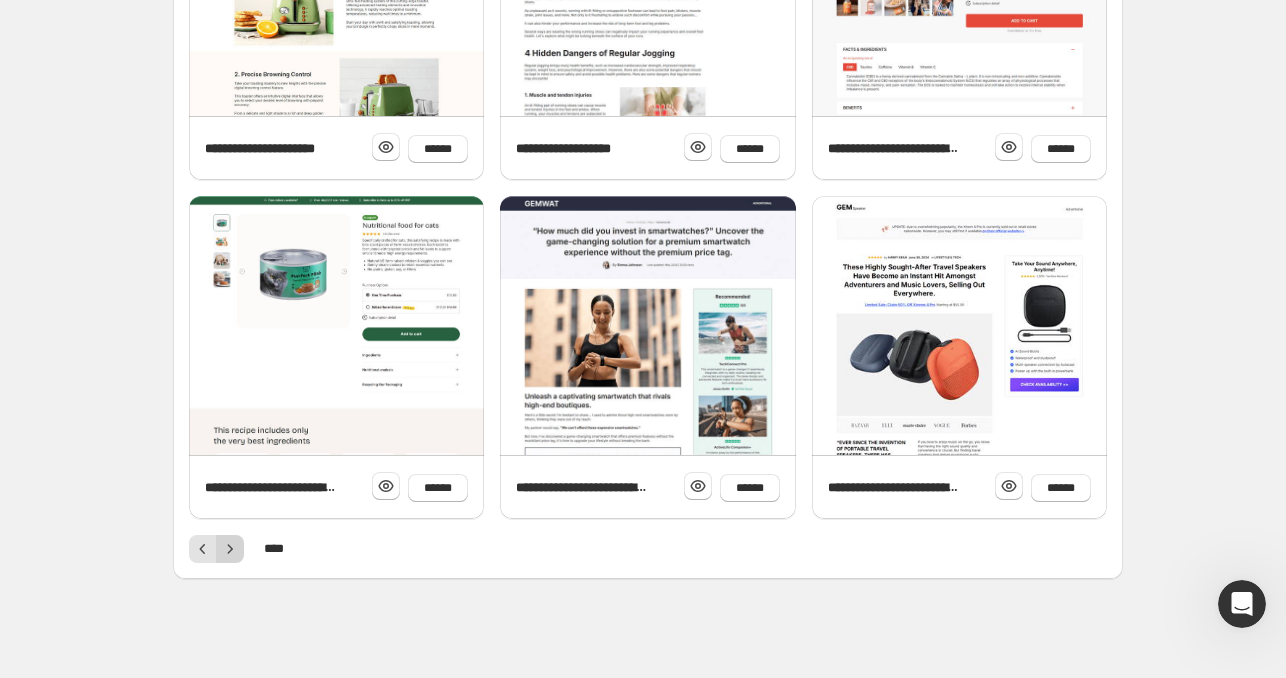 click 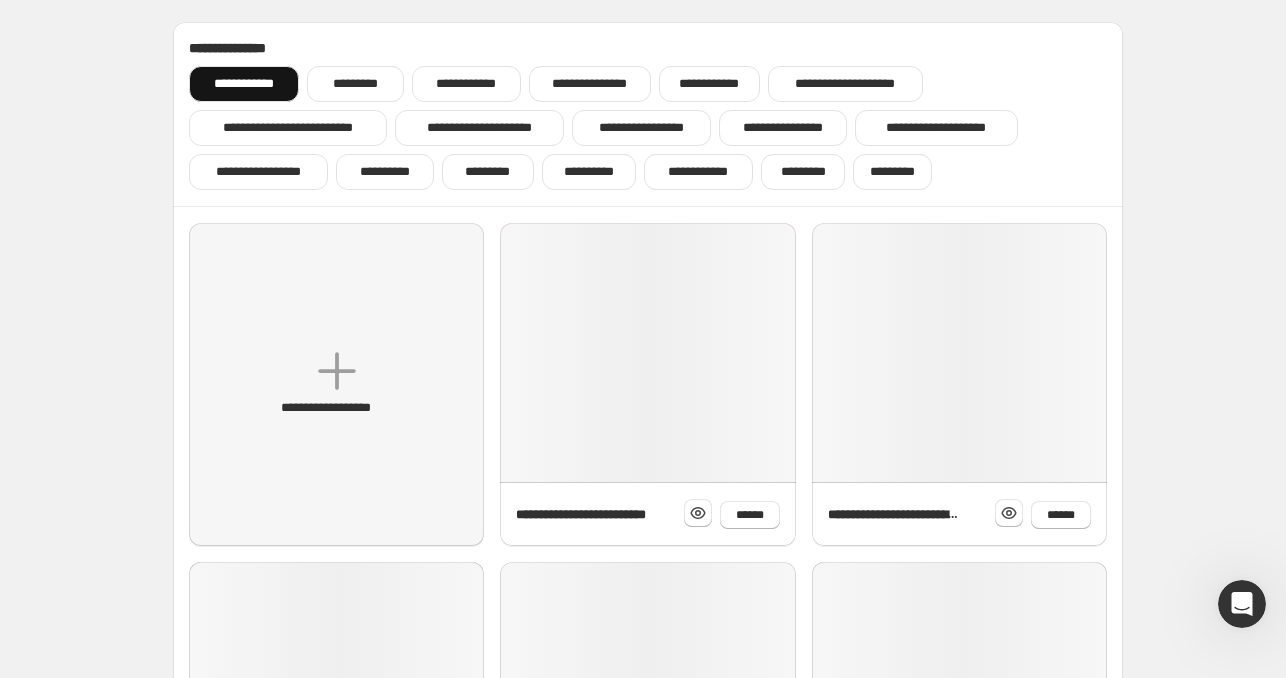 scroll, scrollTop: 0, scrollLeft: 0, axis: both 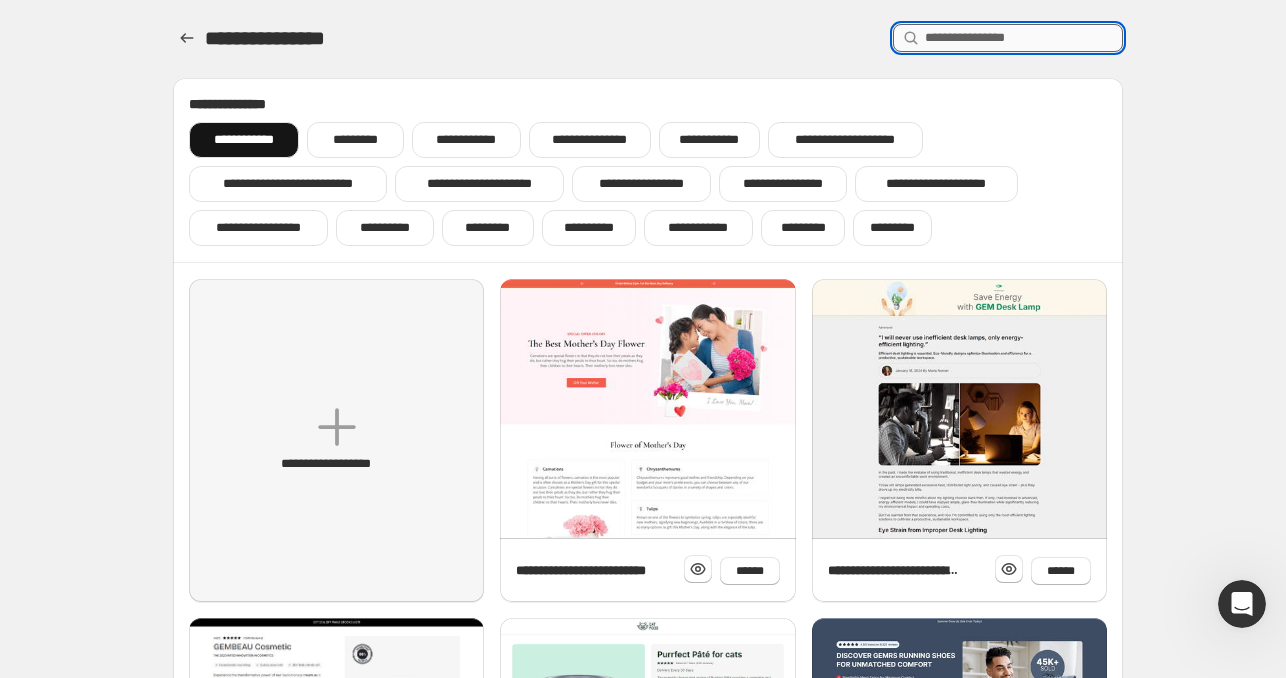 click at bounding box center [1024, 38] 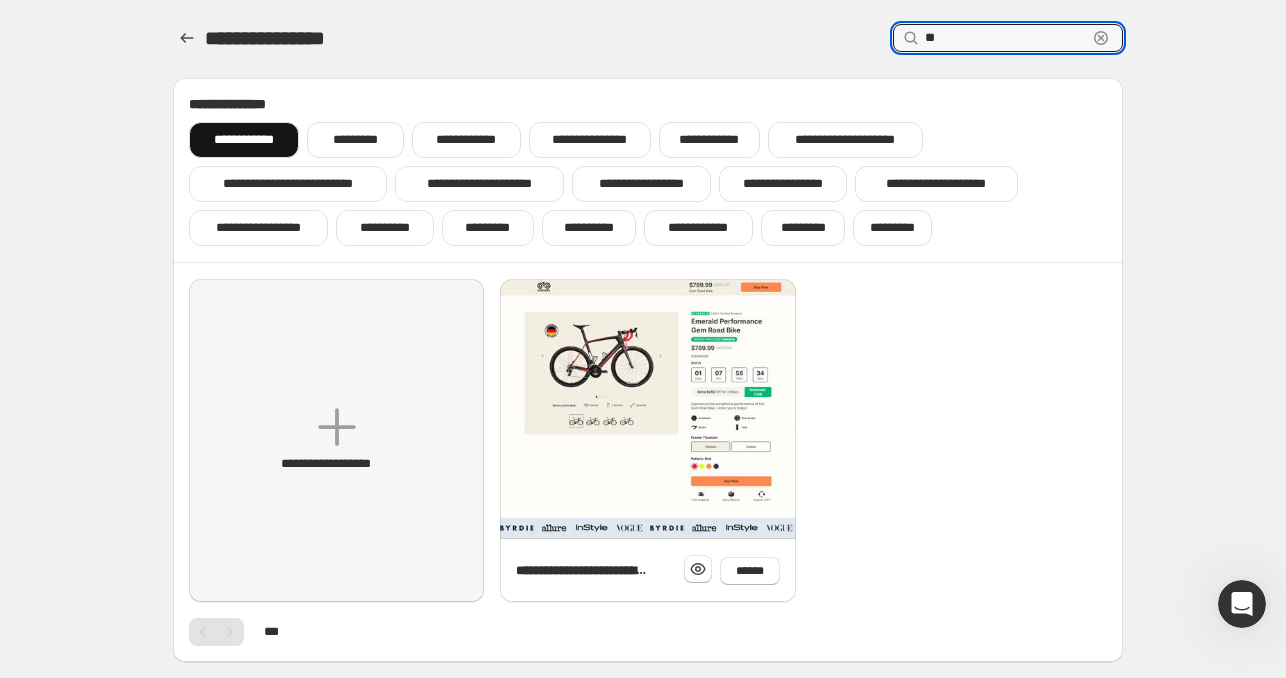 type on "*" 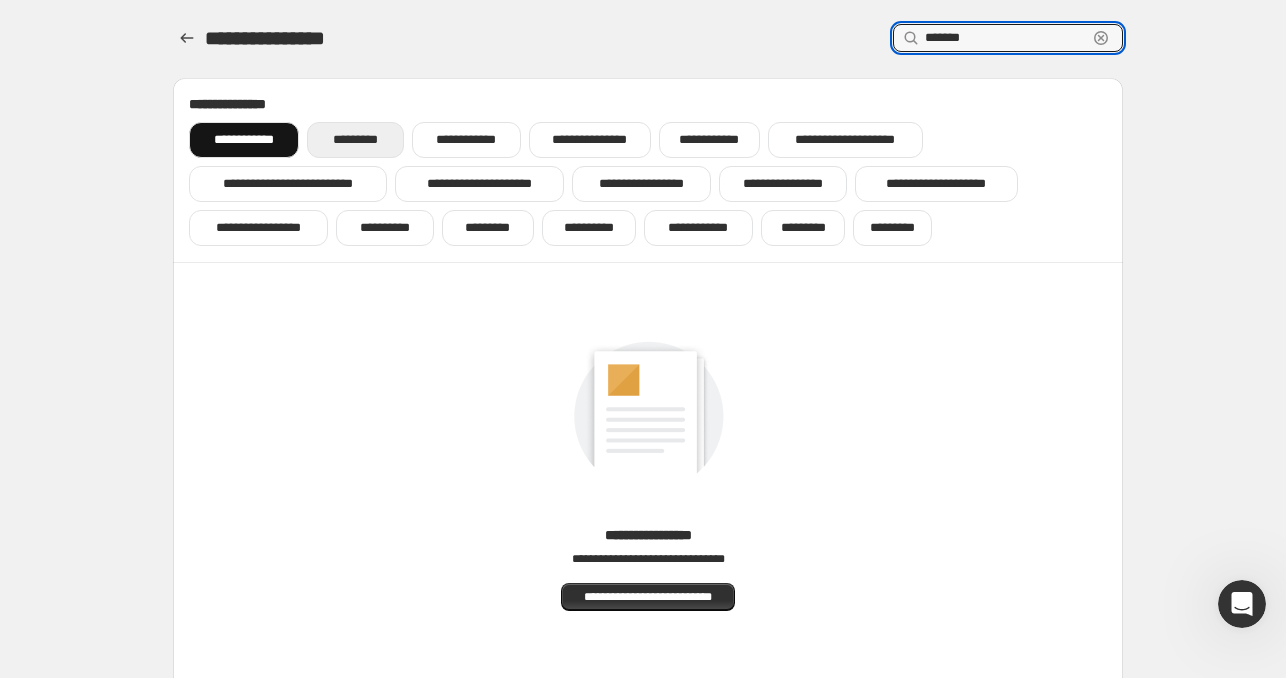 type on "*******" 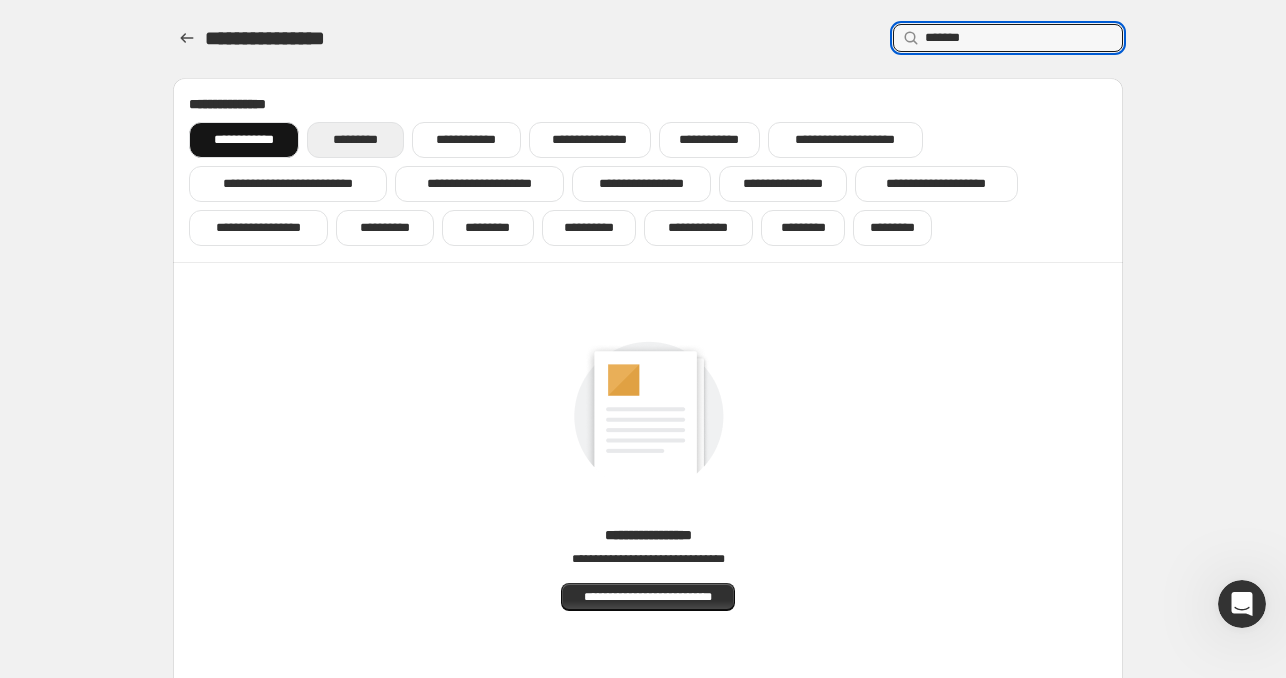 click on "*********" at bounding box center [355, 140] 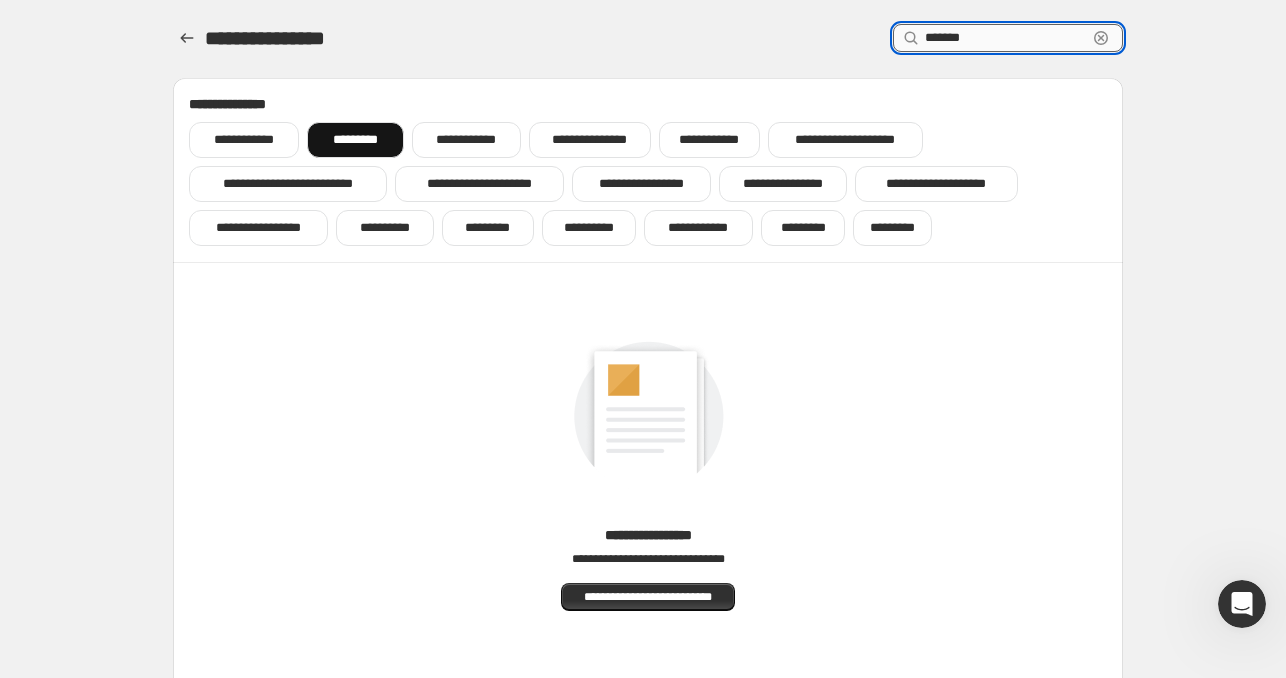 click on "*******" at bounding box center [1006, 38] 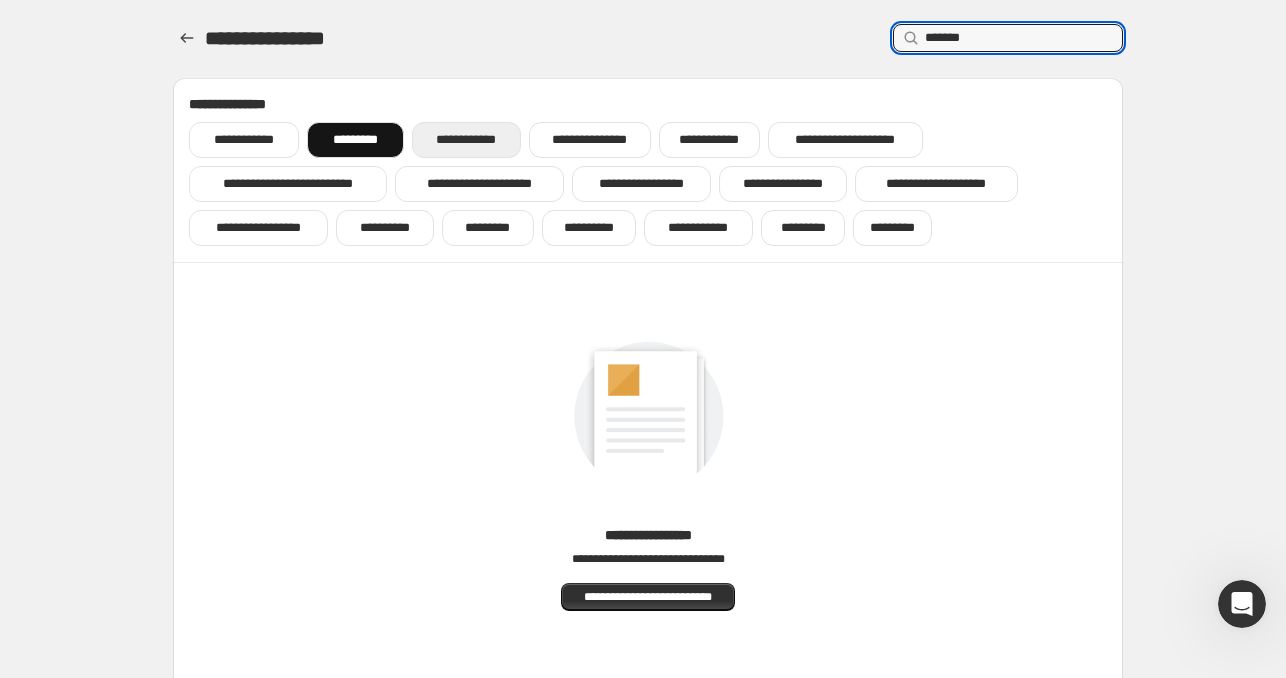 click on "**********" at bounding box center [466, 140] 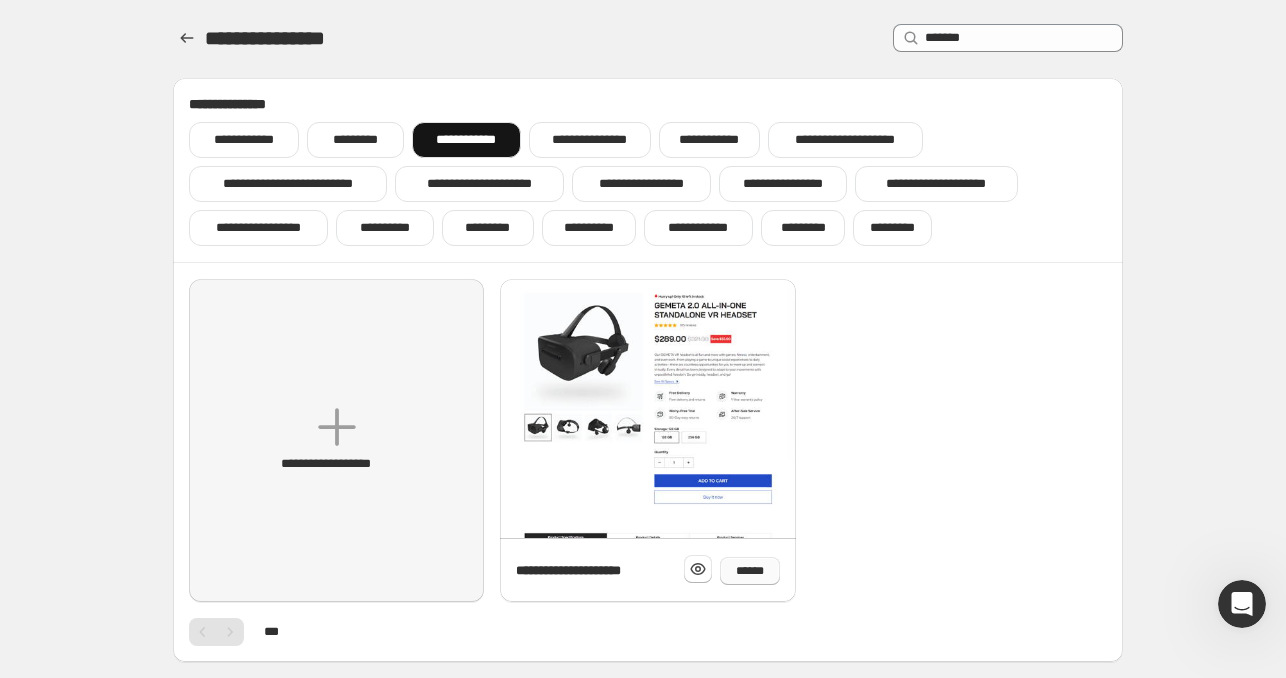 click on "******" at bounding box center [750, 571] 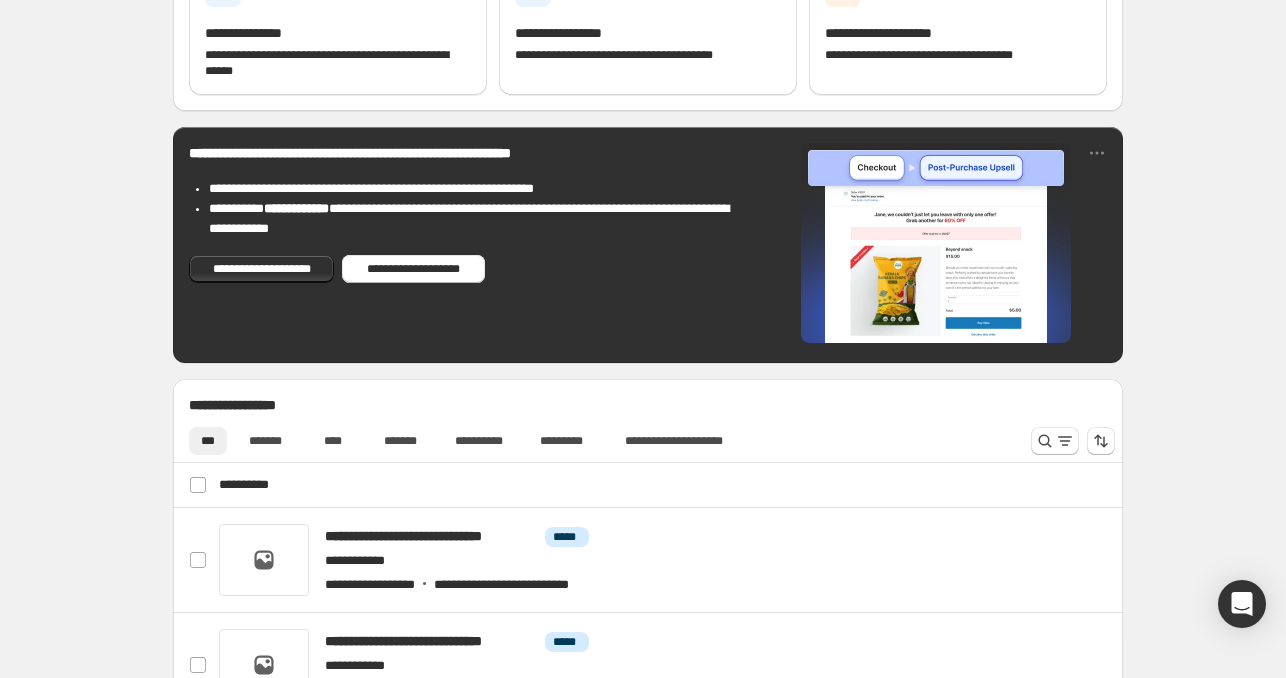 scroll, scrollTop: 0, scrollLeft: 0, axis: both 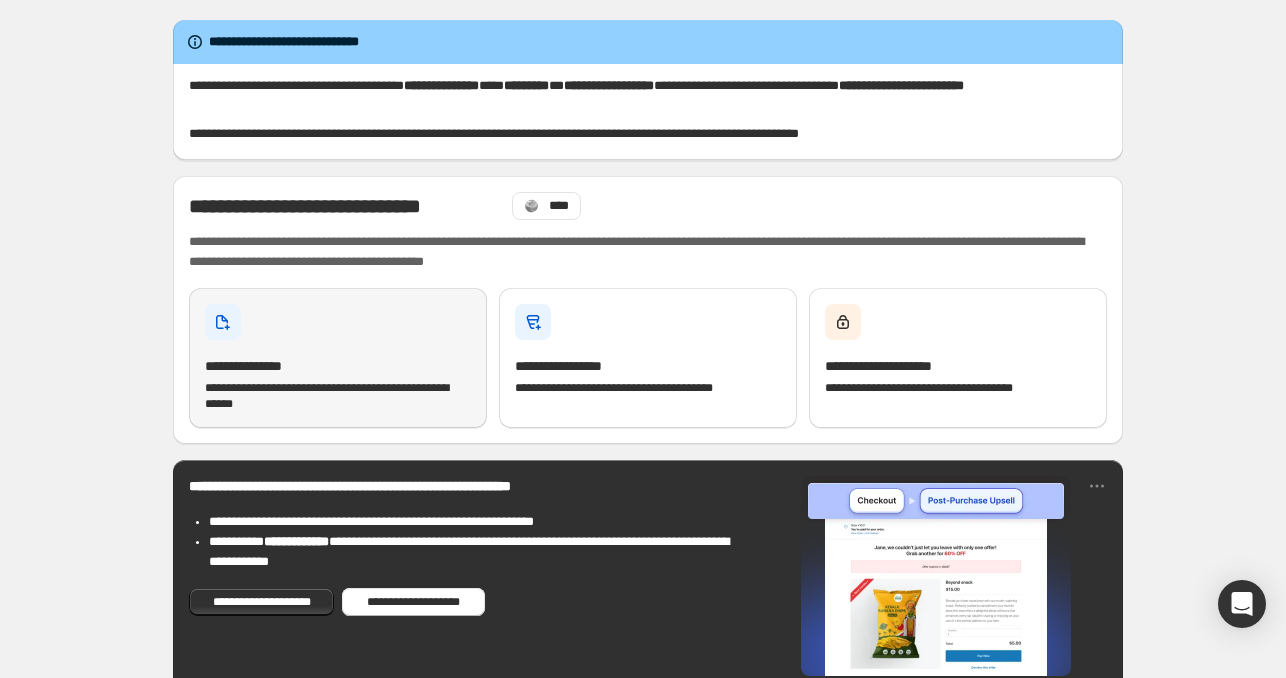 click on "**********" at bounding box center [338, 358] 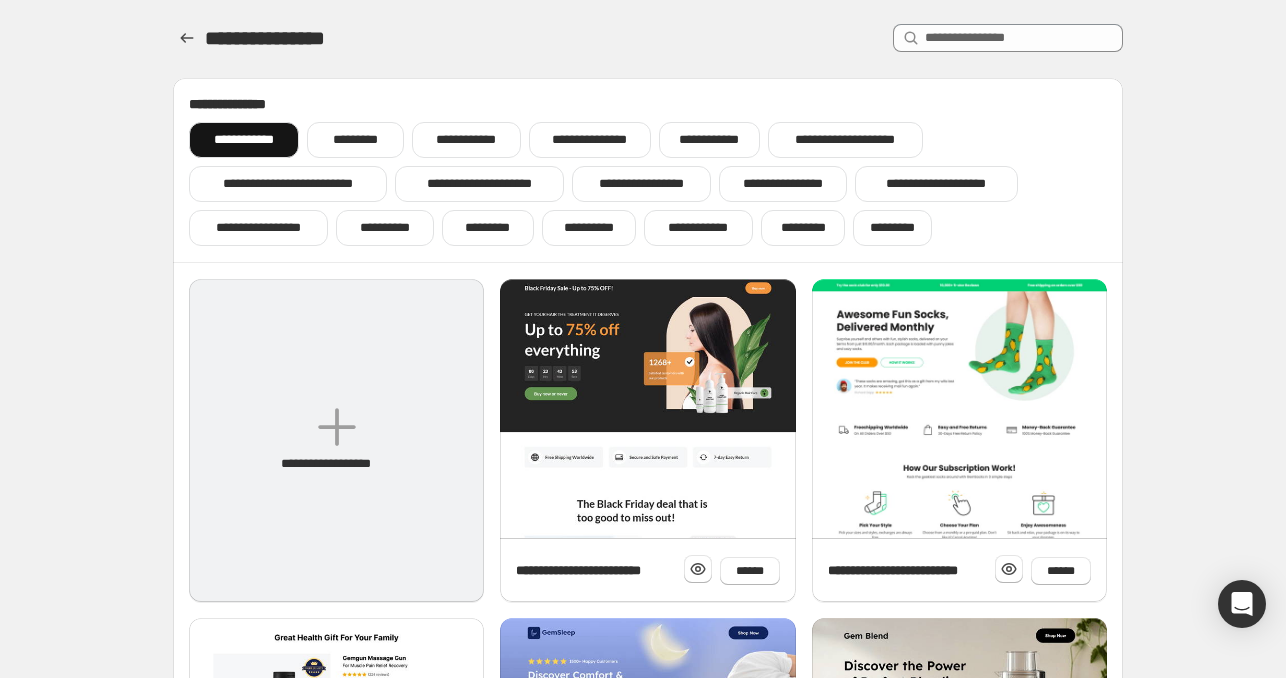 click on "**********" at bounding box center (336, 440) 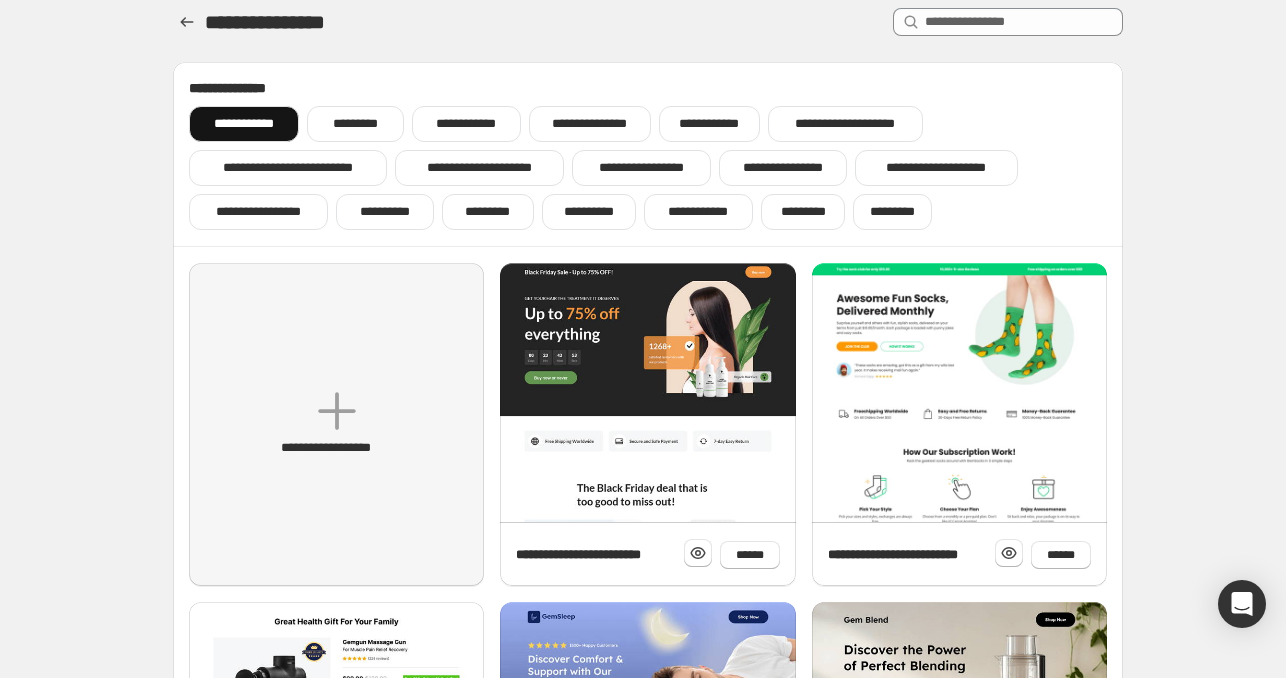 scroll, scrollTop: 0, scrollLeft: 0, axis: both 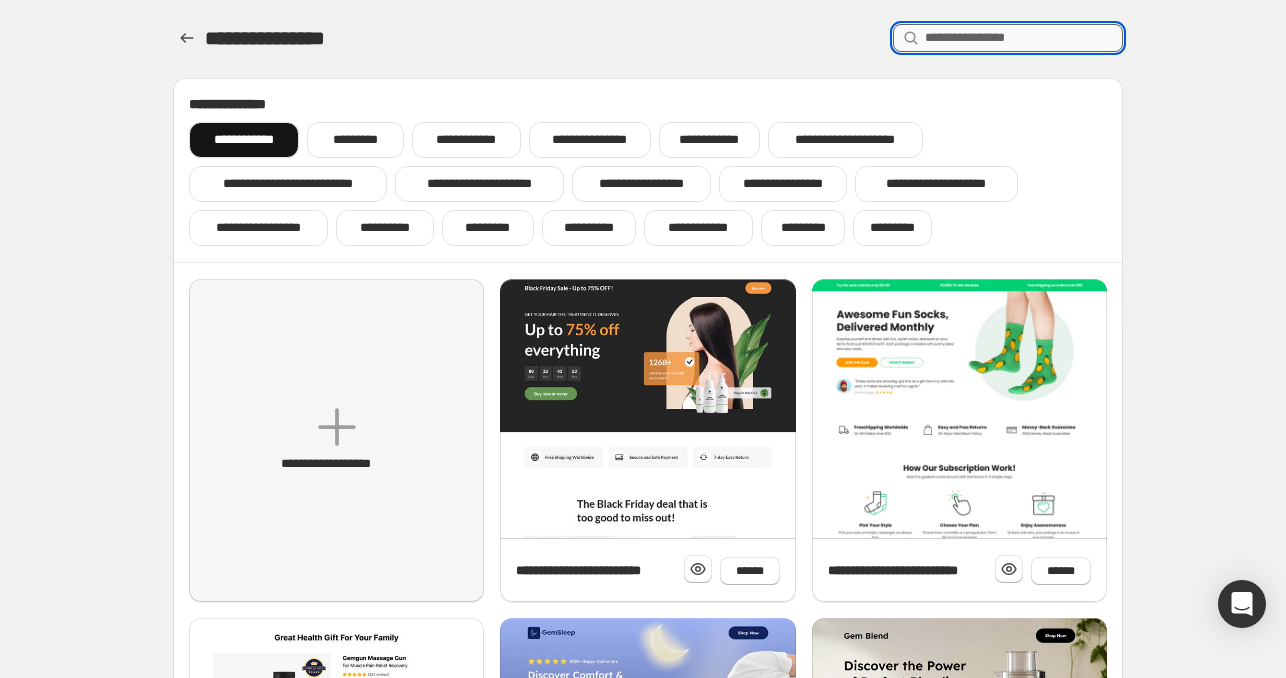 click at bounding box center [1024, 38] 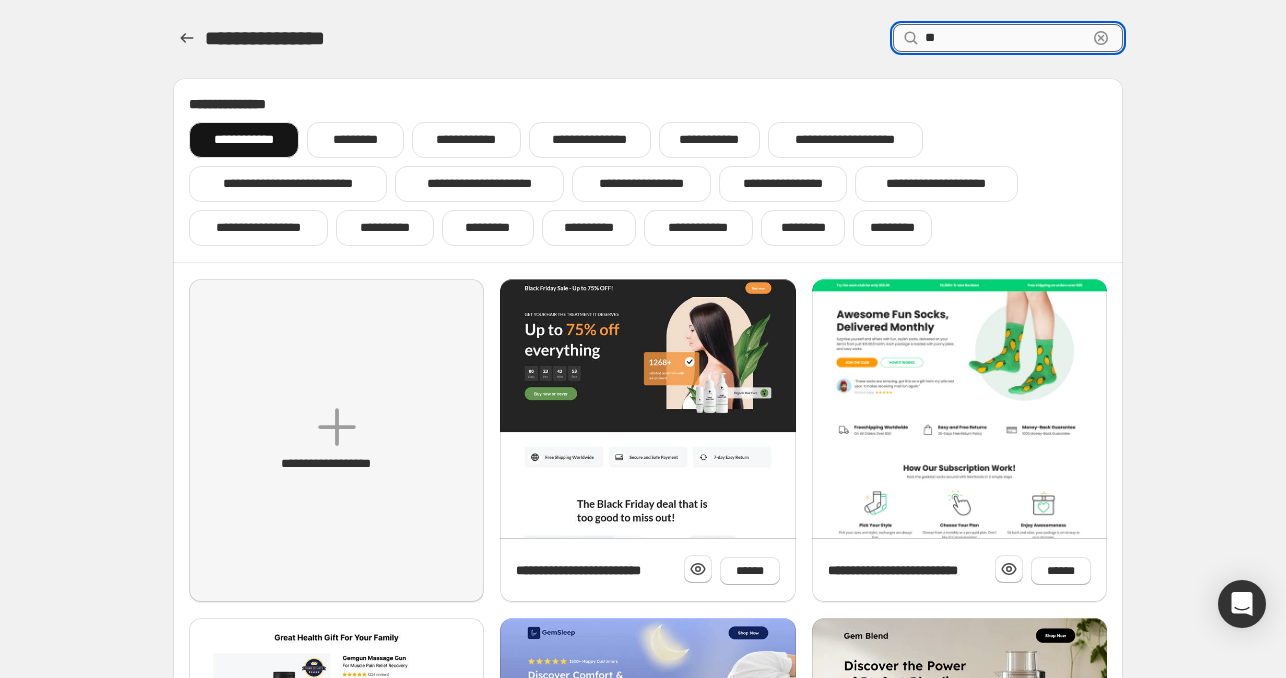 type on "*" 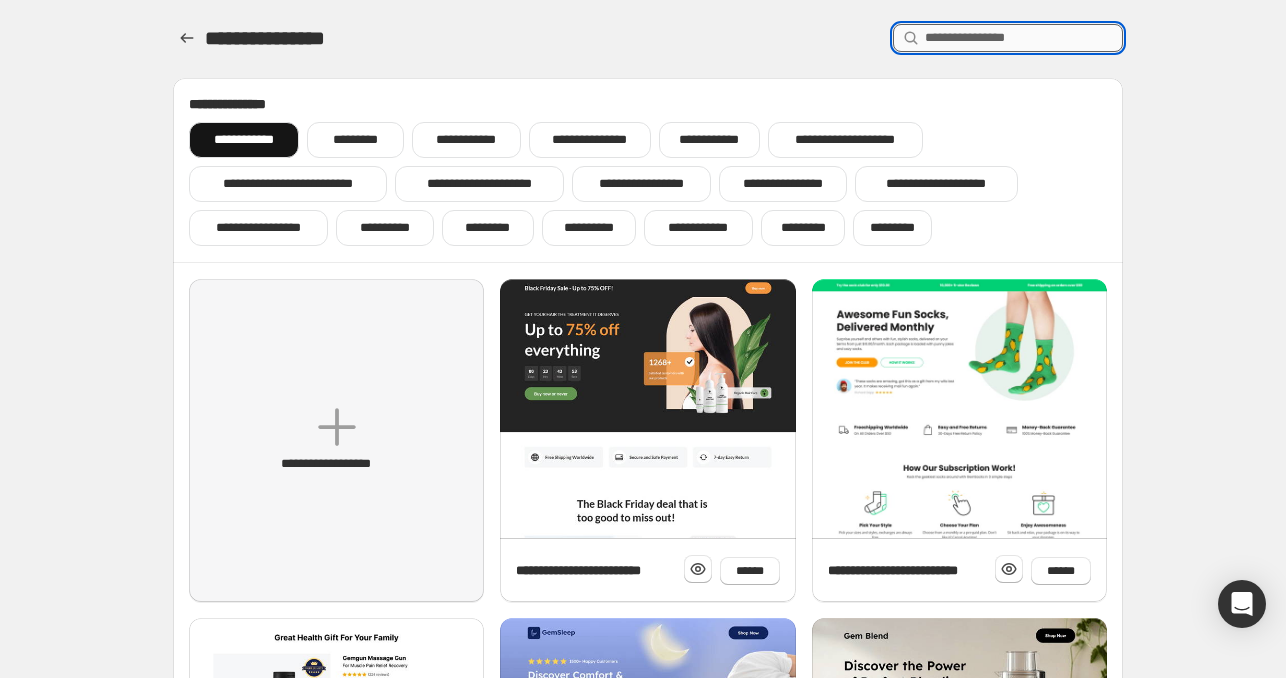 type on "*" 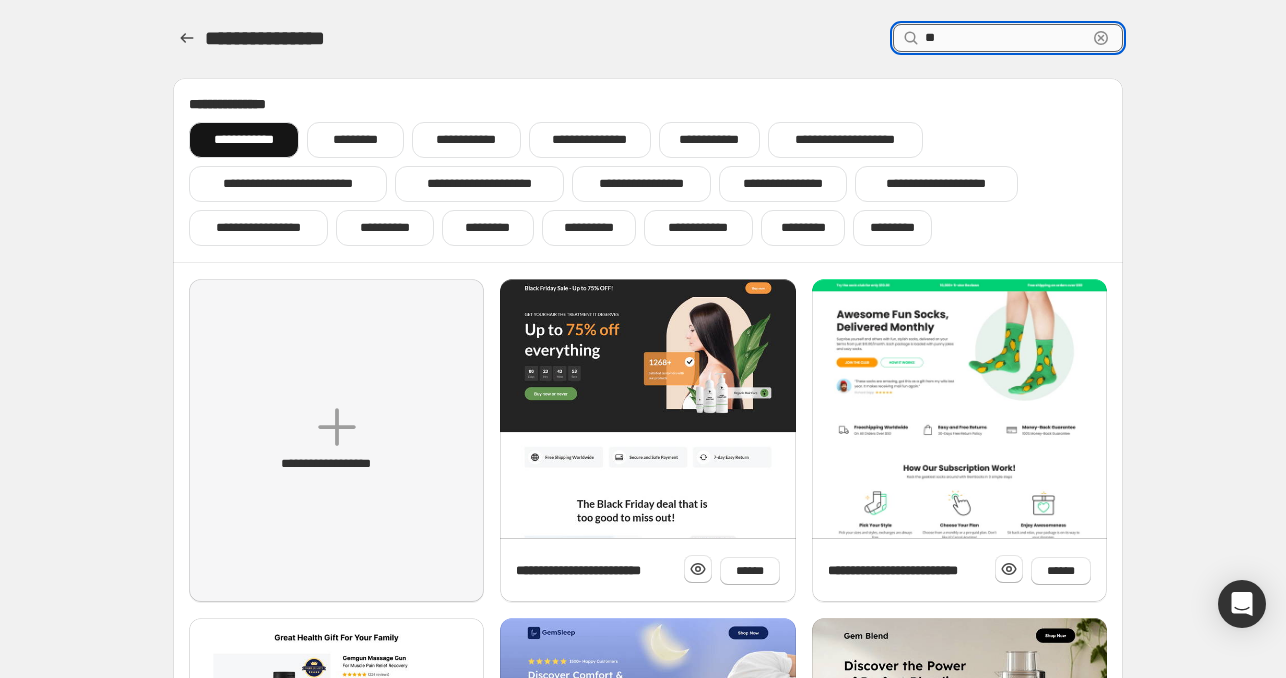 type on "*" 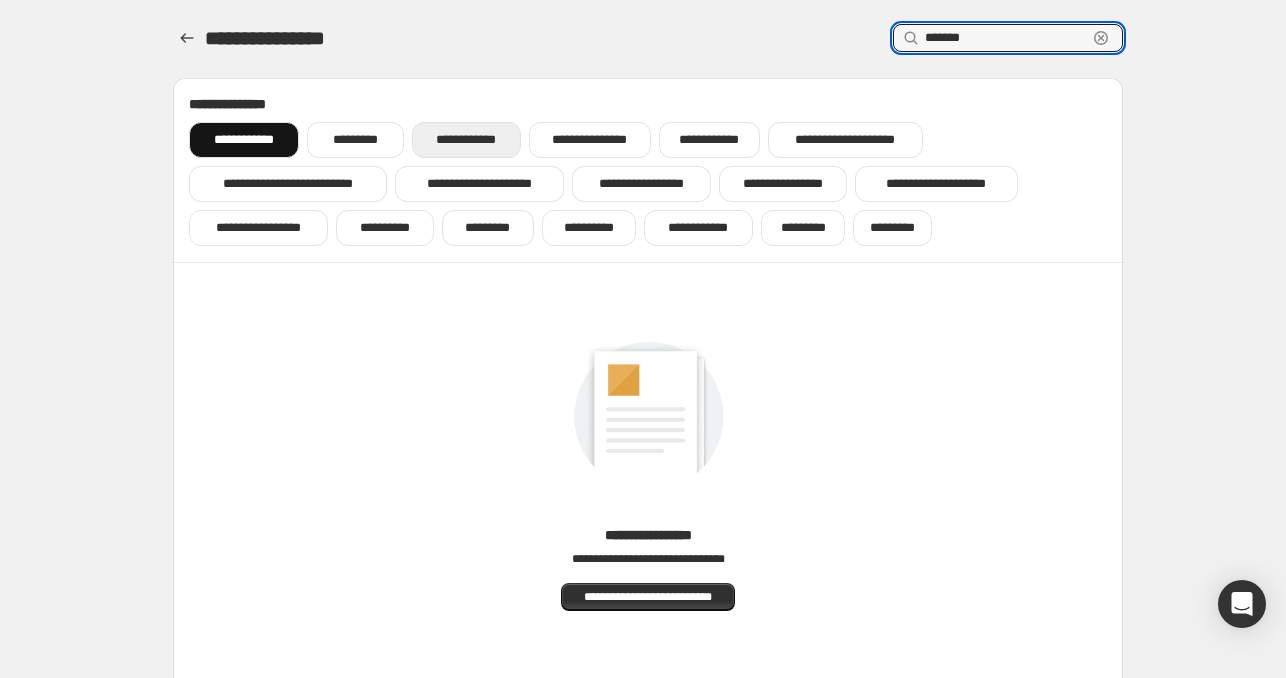 type on "*******" 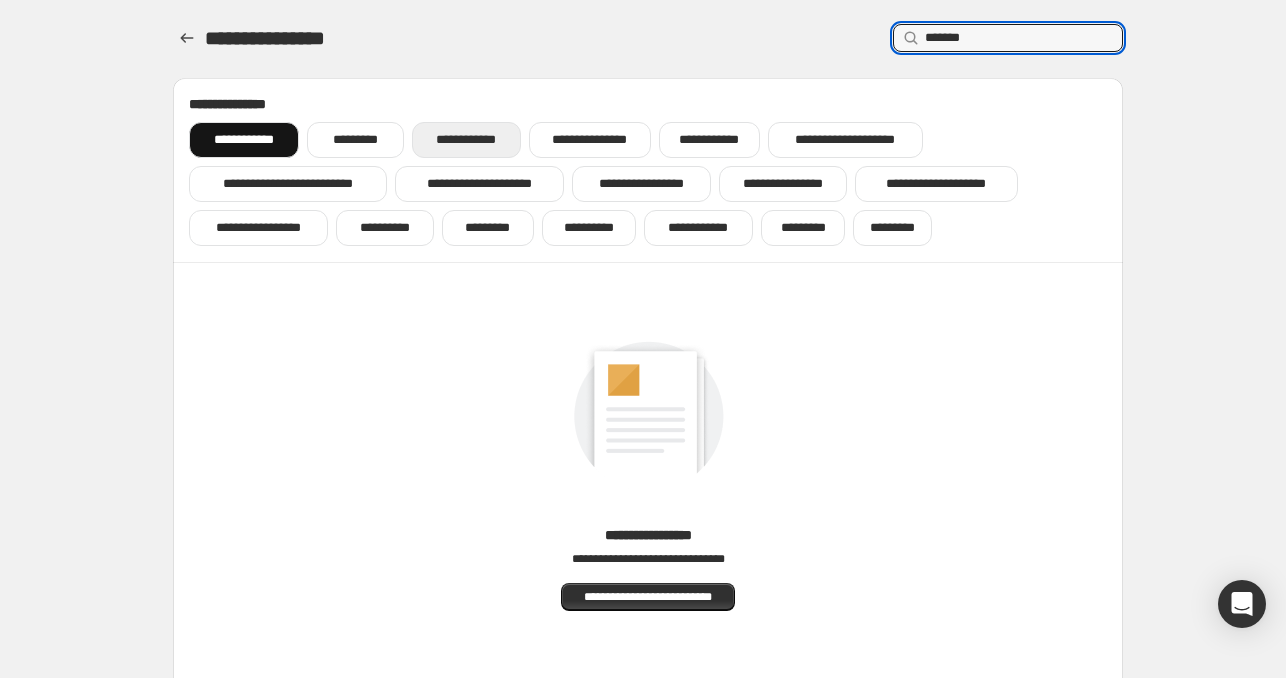 click on "**********" at bounding box center (466, 140) 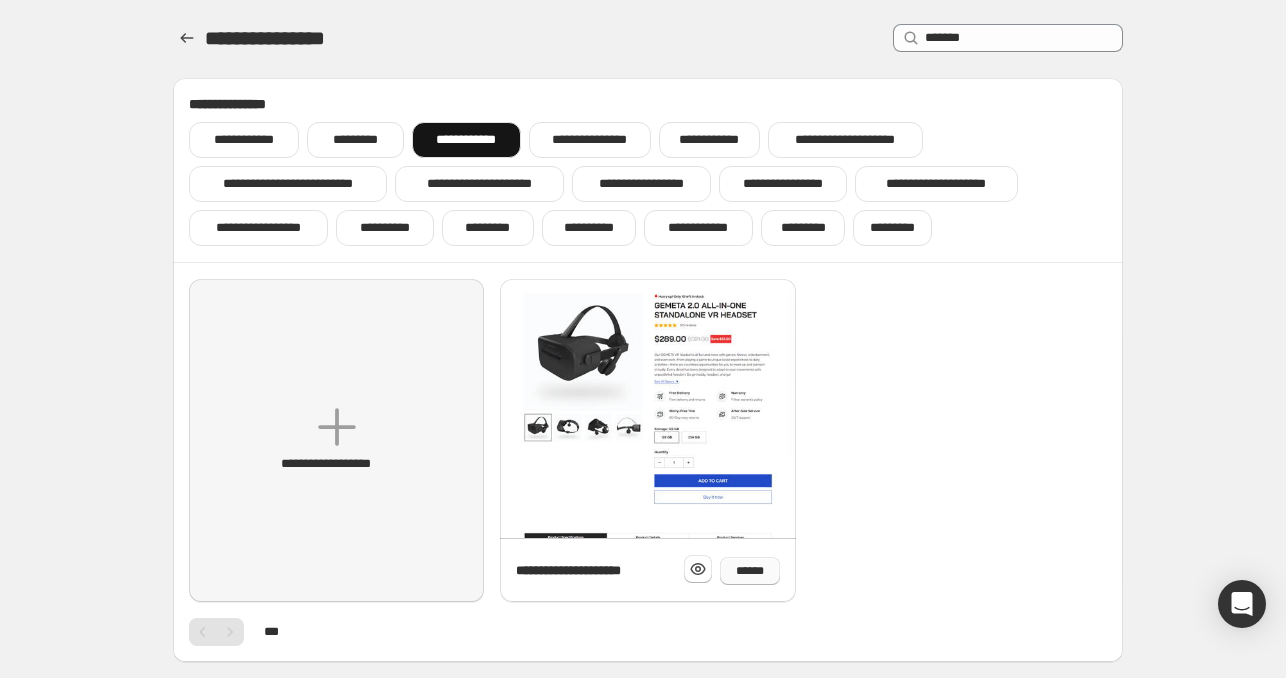 click on "******" at bounding box center (750, 571) 